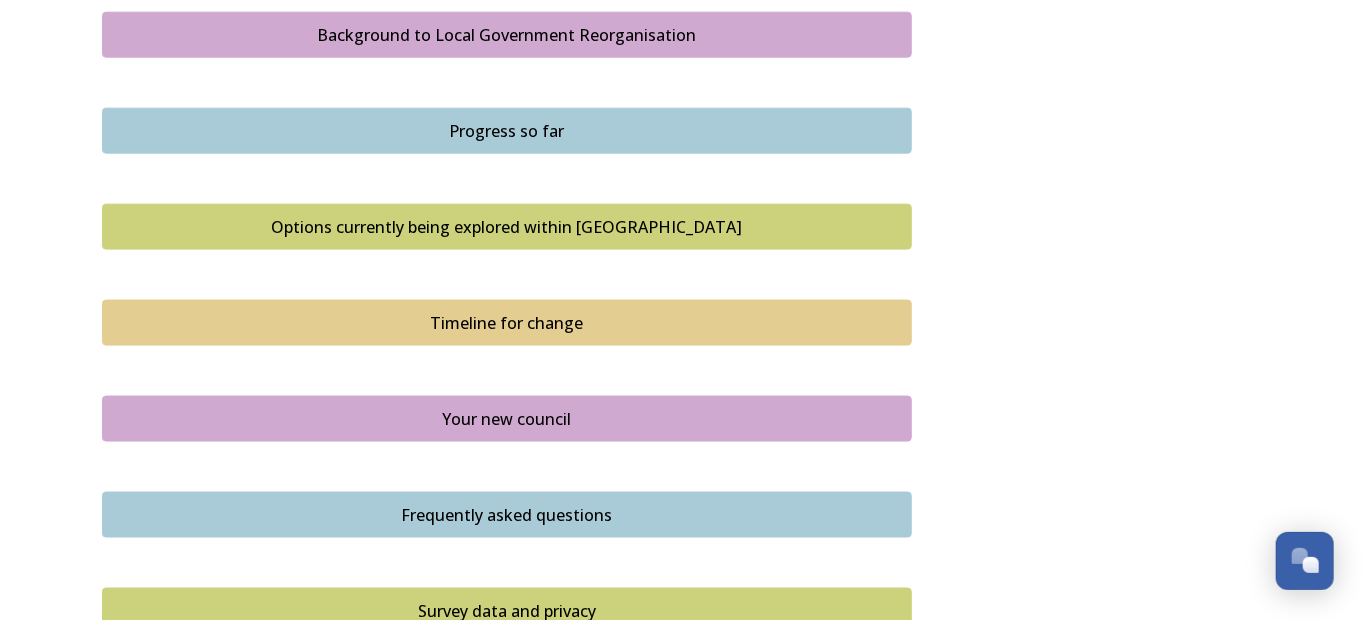 scroll, scrollTop: 1200, scrollLeft: 0, axis: vertical 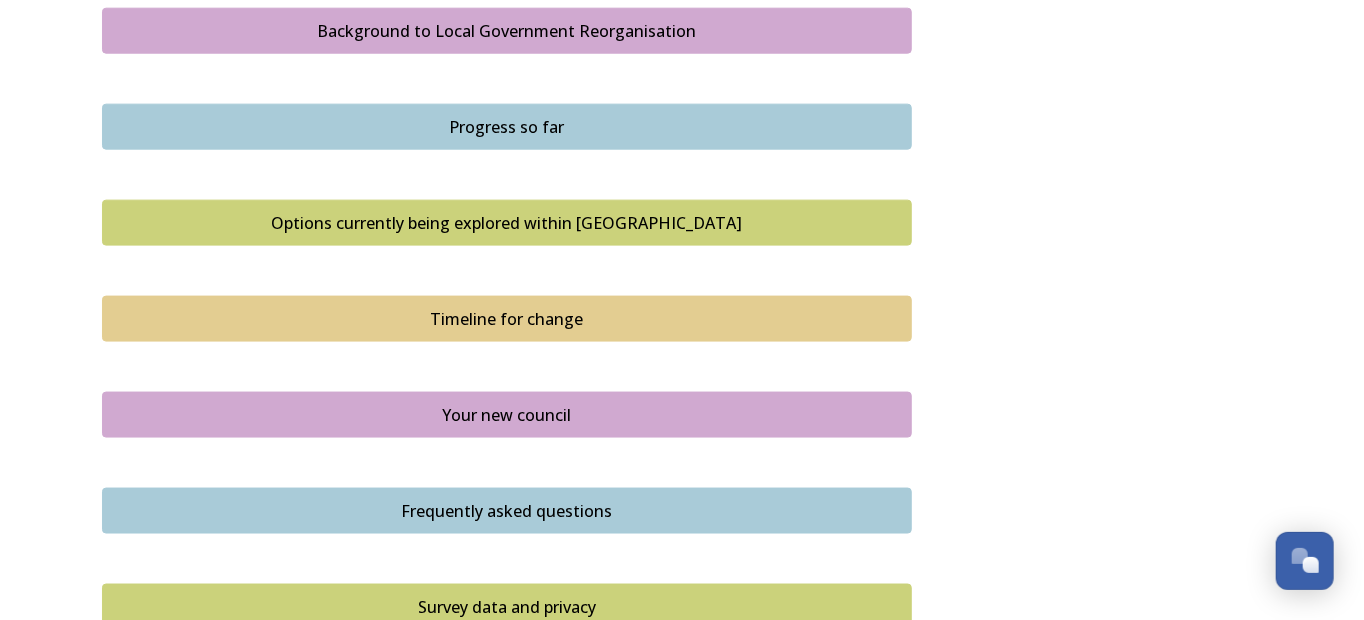click on "Options currently being explored within West Sussex" at bounding box center (507, 223) 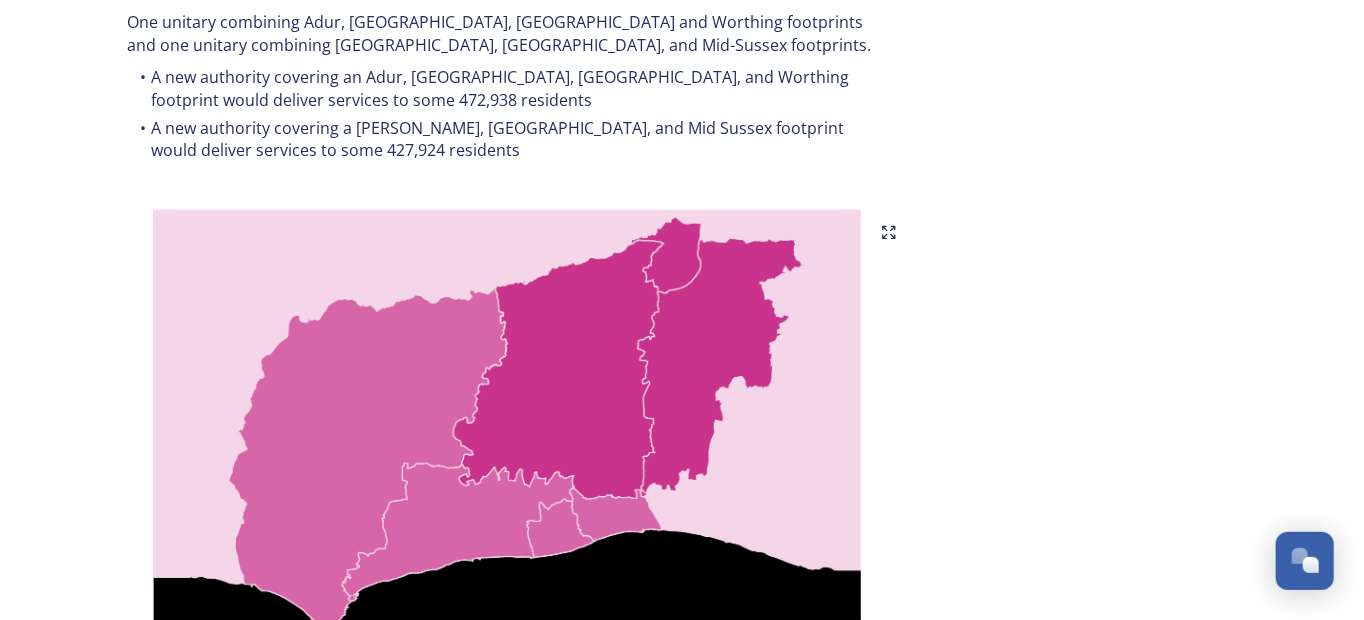 scroll, scrollTop: 2200, scrollLeft: 0, axis: vertical 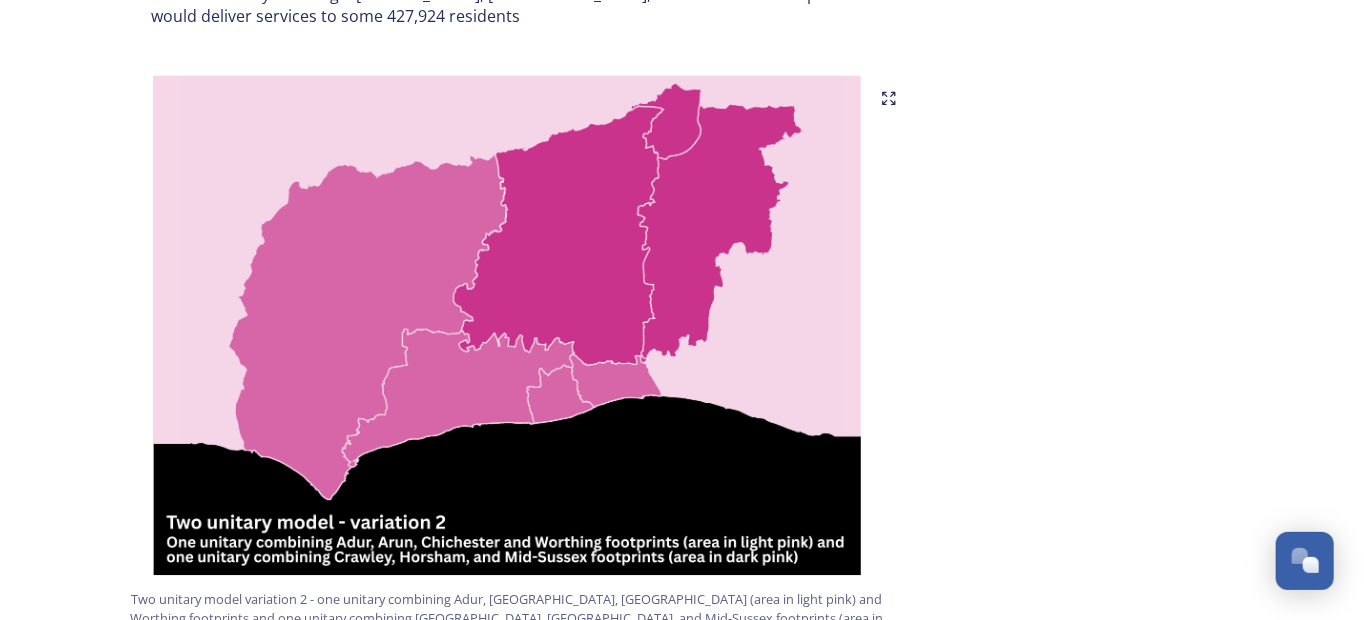 click at bounding box center (507, 325) 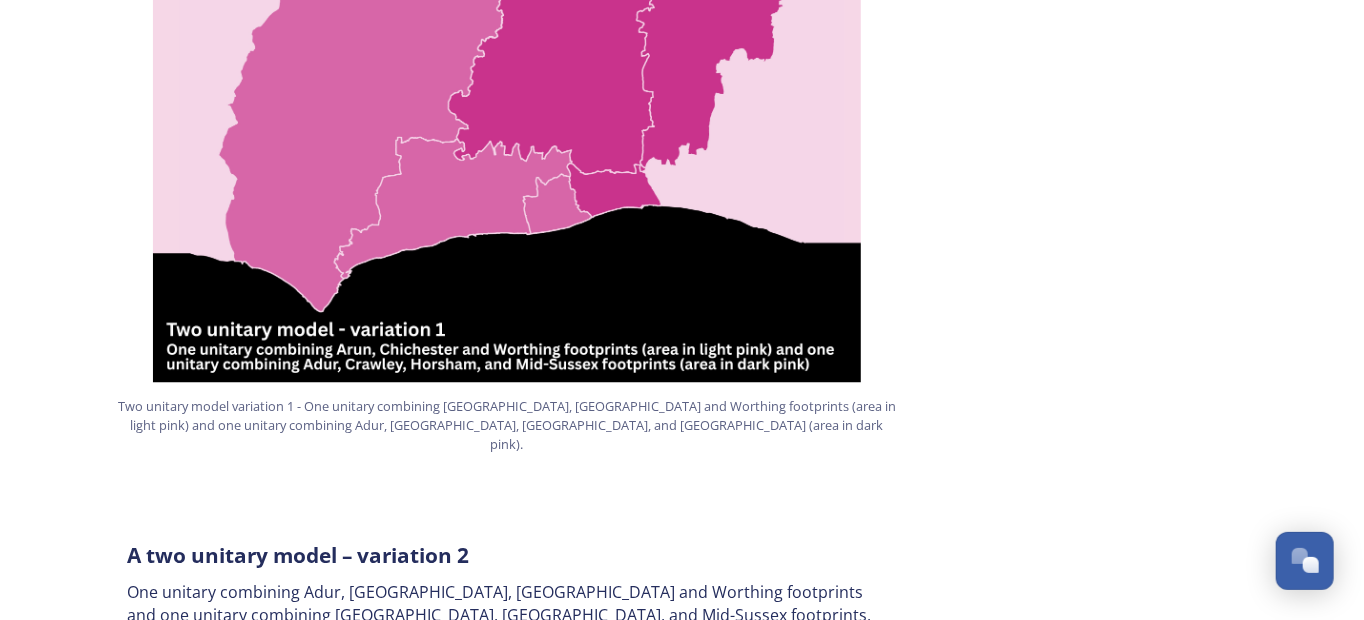 scroll, scrollTop: 1400, scrollLeft: 0, axis: vertical 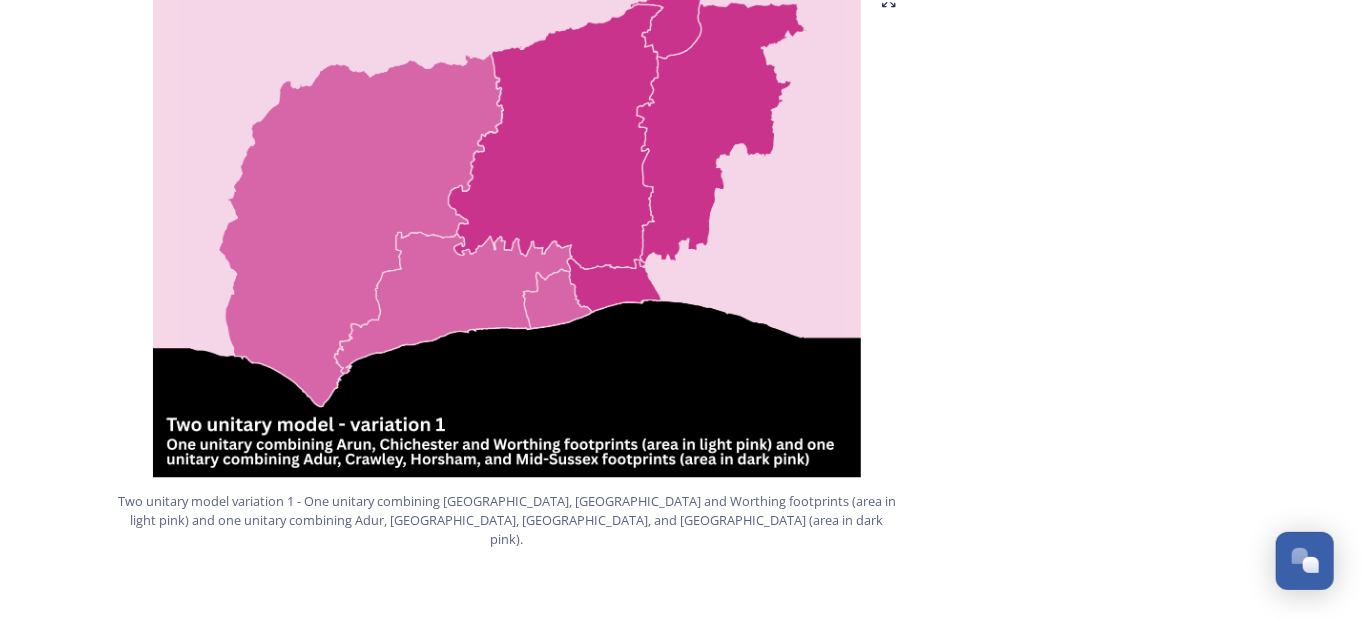 click at bounding box center [507, 228] 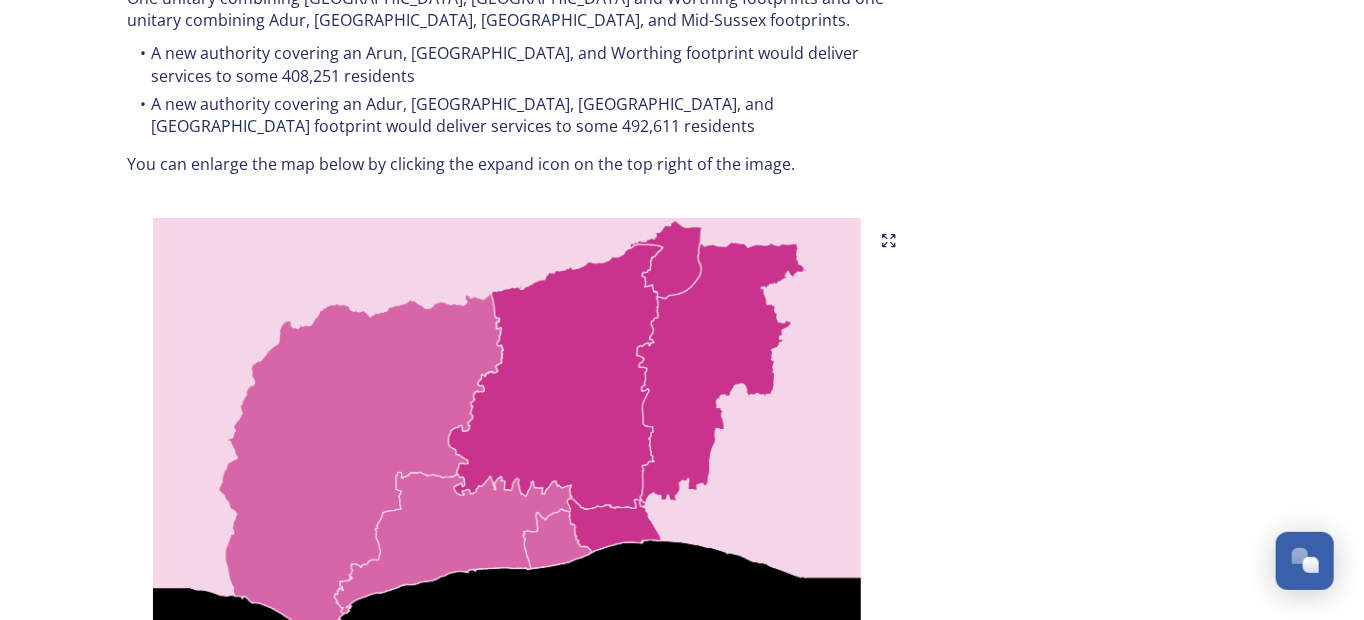scroll, scrollTop: 1100, scrollLeft: 0, axis: vertical 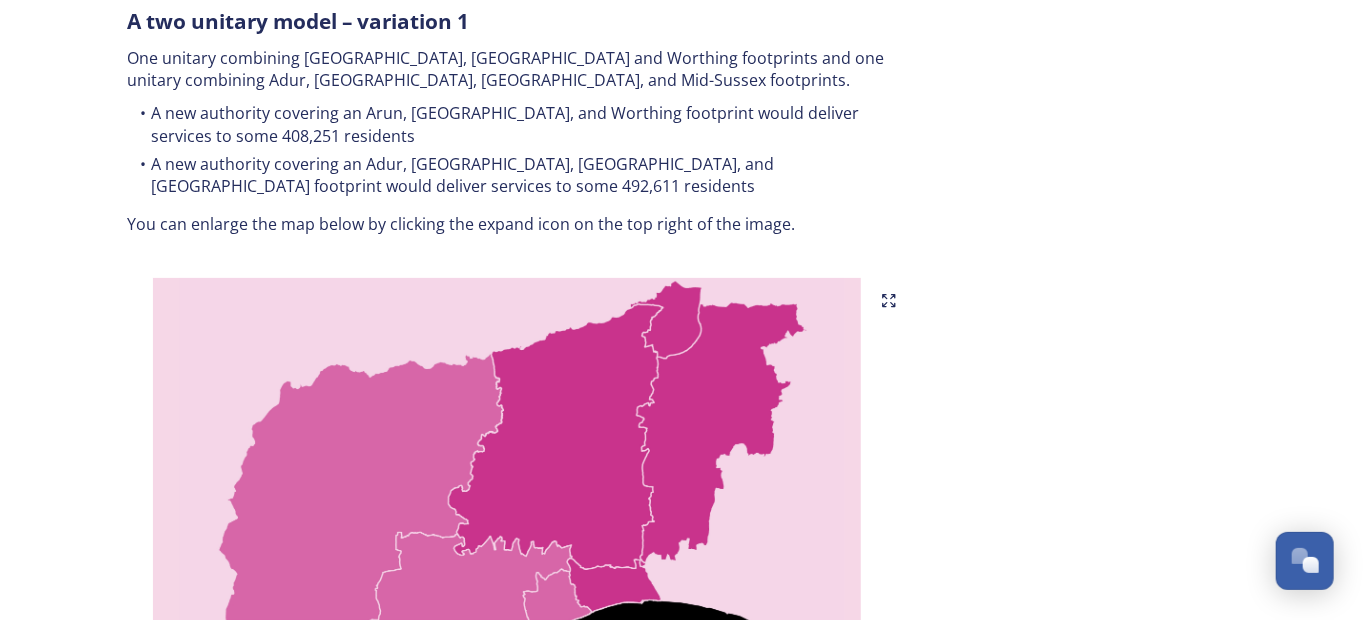 click 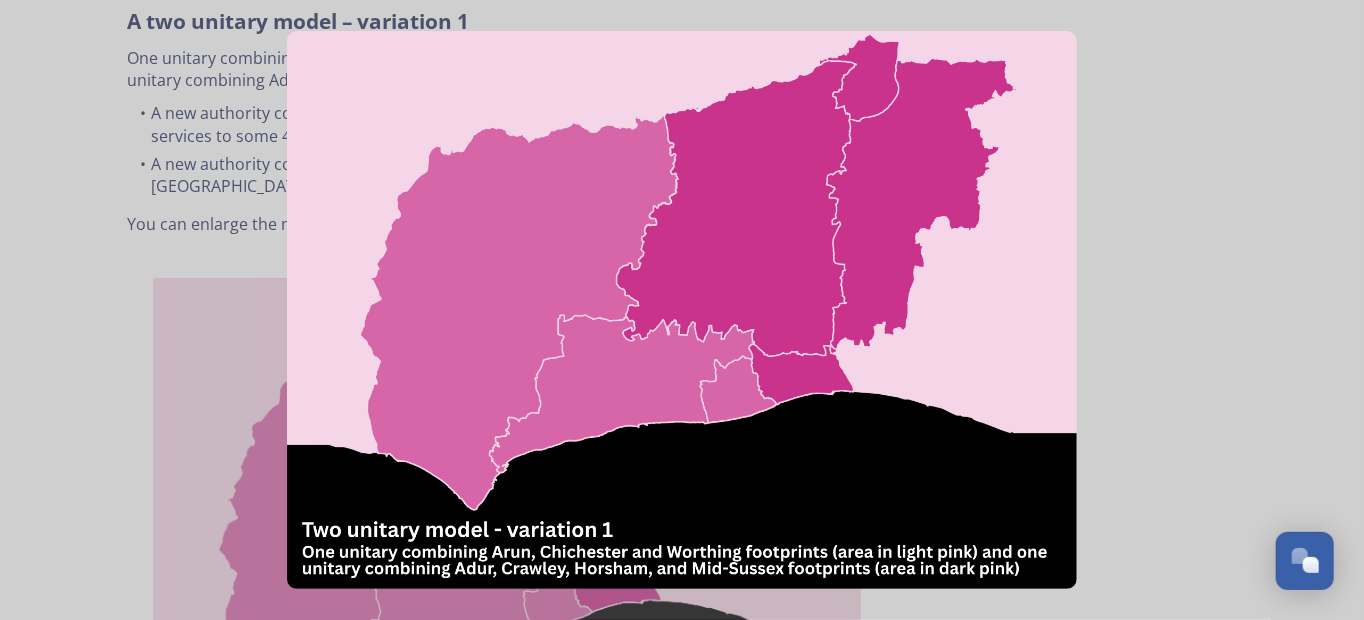 click at bounding box center [681, 310] 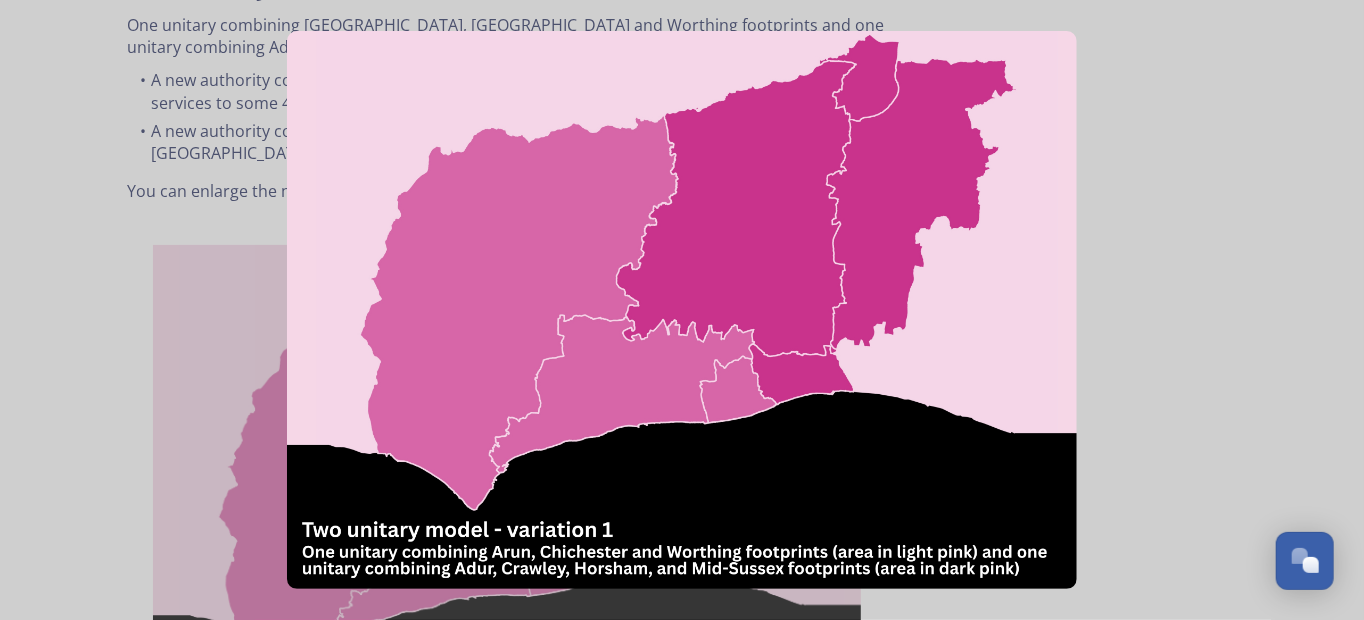 scroll, scrollTop: 1100, scrollLeft: 0, axis: vertical 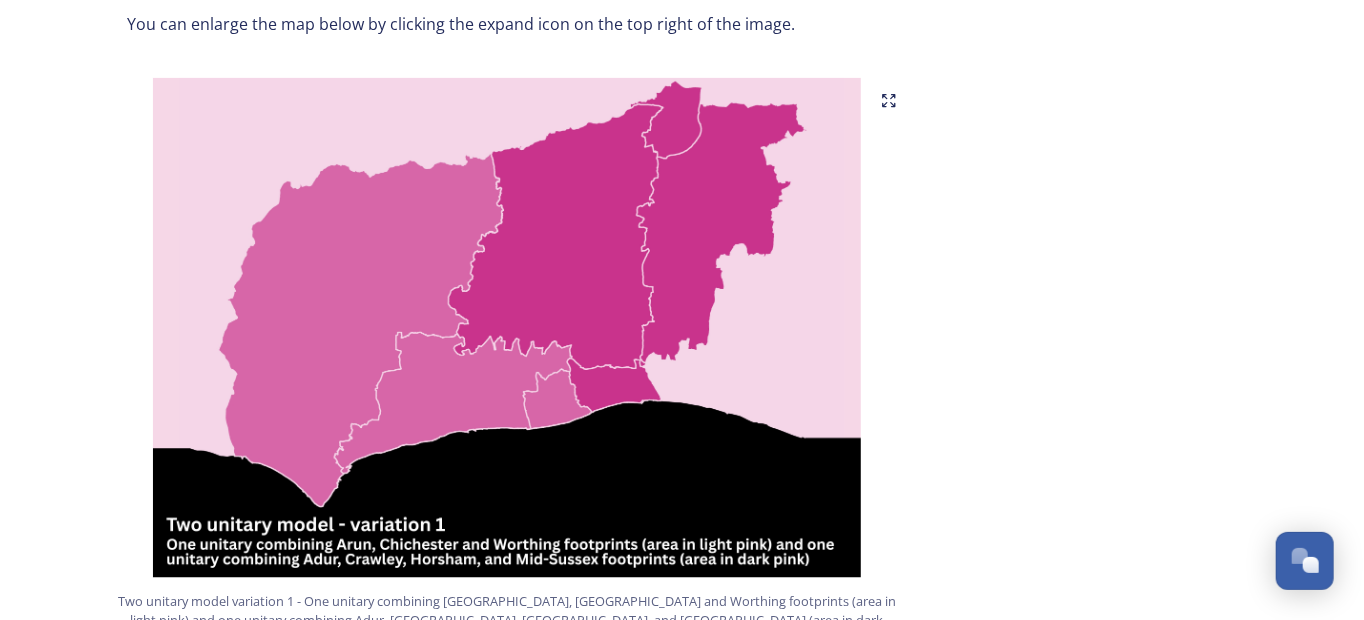 click 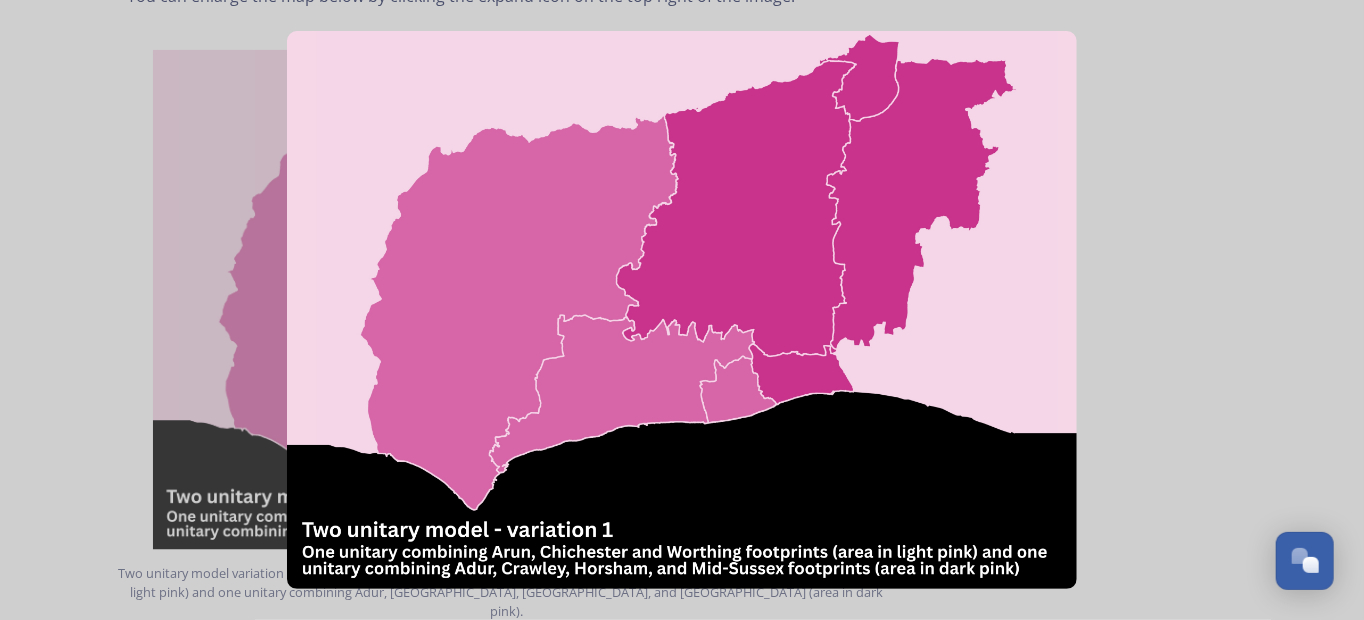 scroll, scrollTop: 1300, scrollLeft: 0, axis: vertical 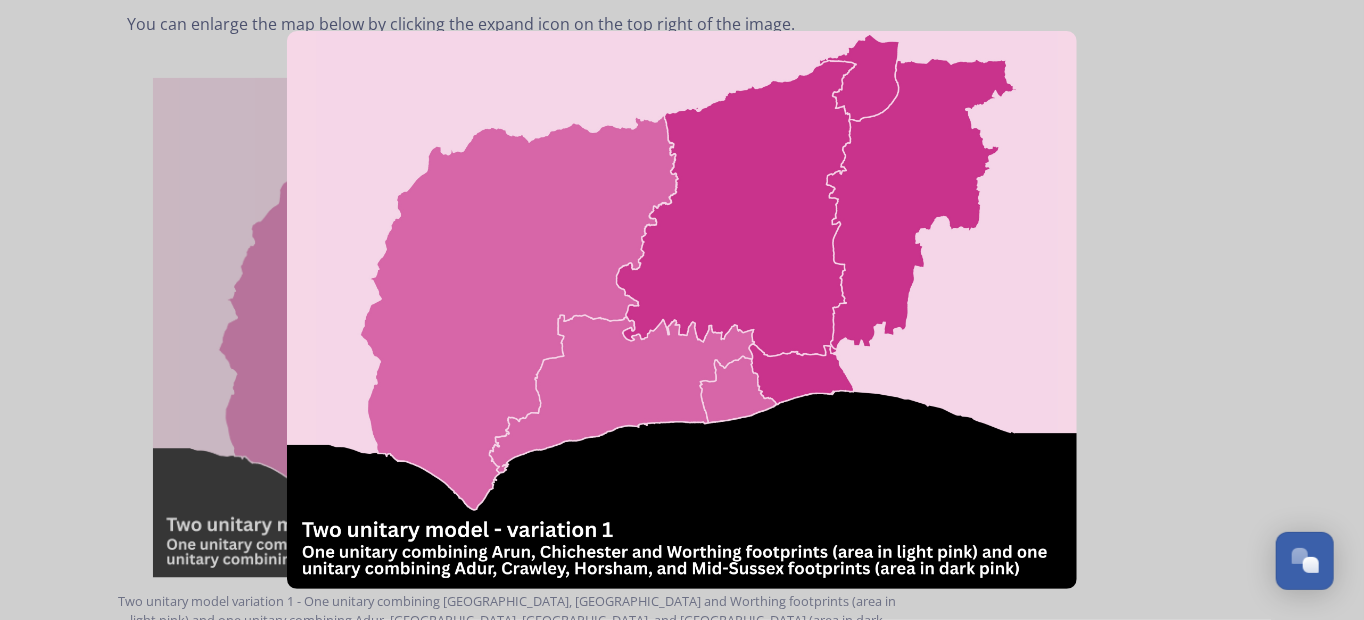 drag, startPoint x: 791, startPoint y: 181, endPoint x: 580, endPoint y: 170, distance: 211.28653 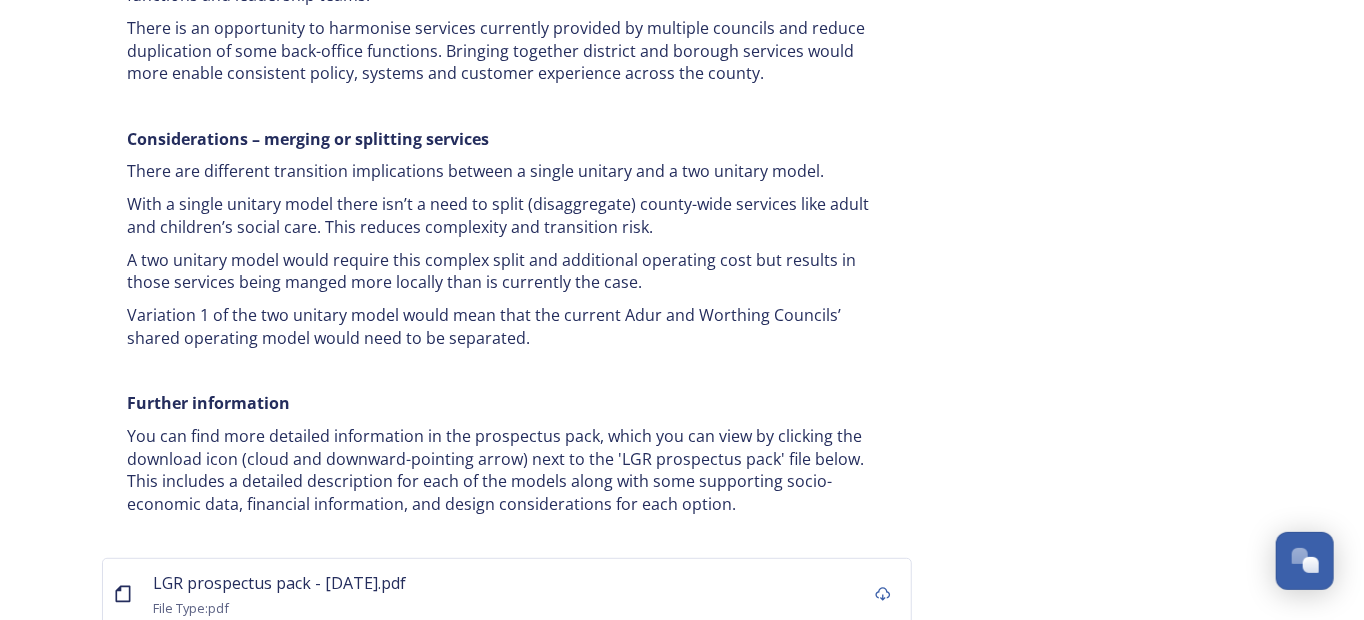 scroll, scrollTop: 3900, scrollLeft: 0, axis: vertical 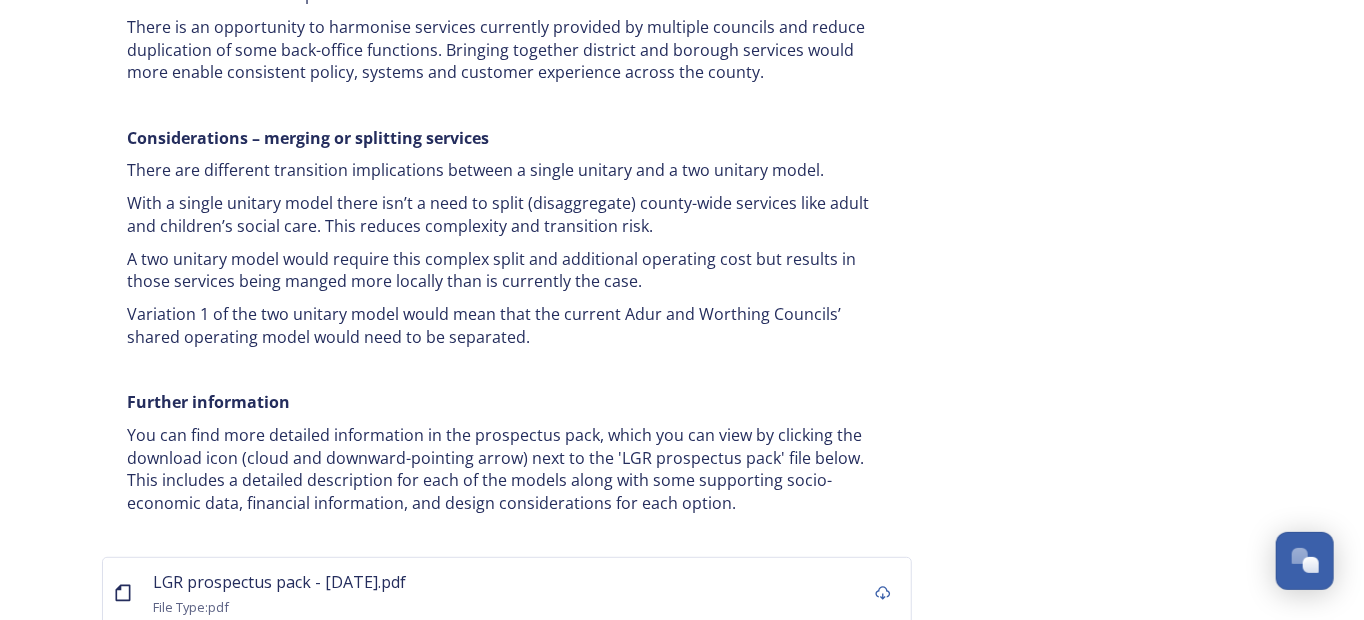 click 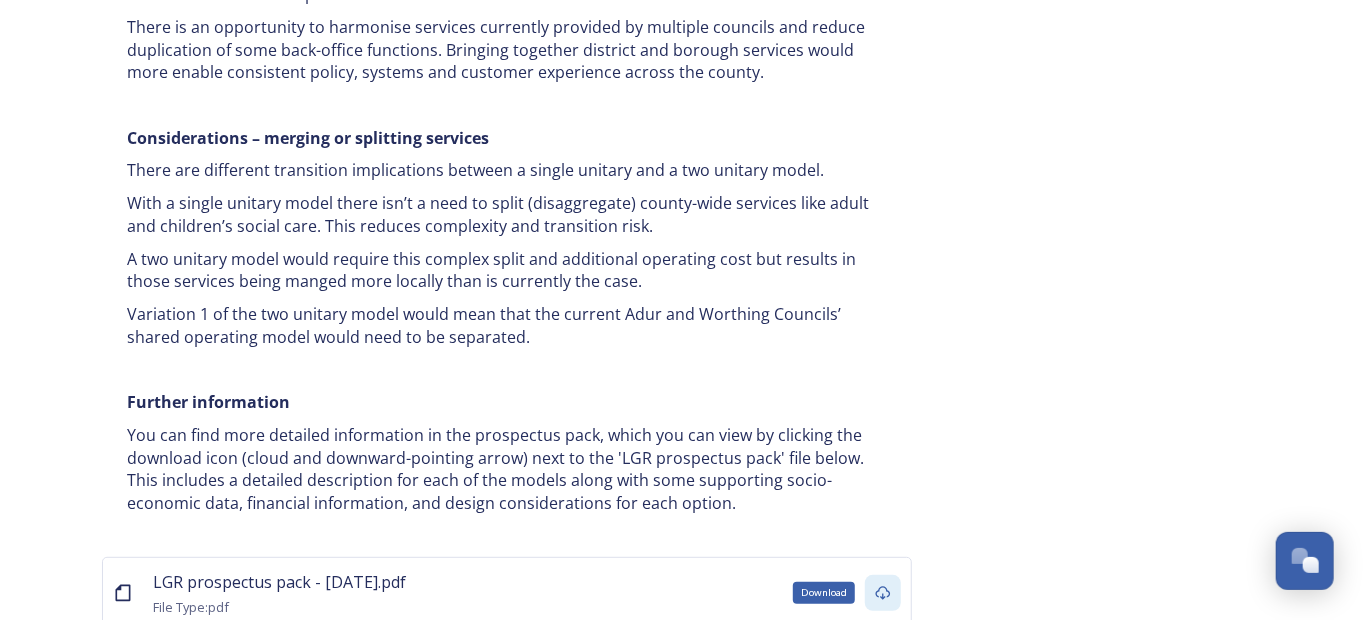 click 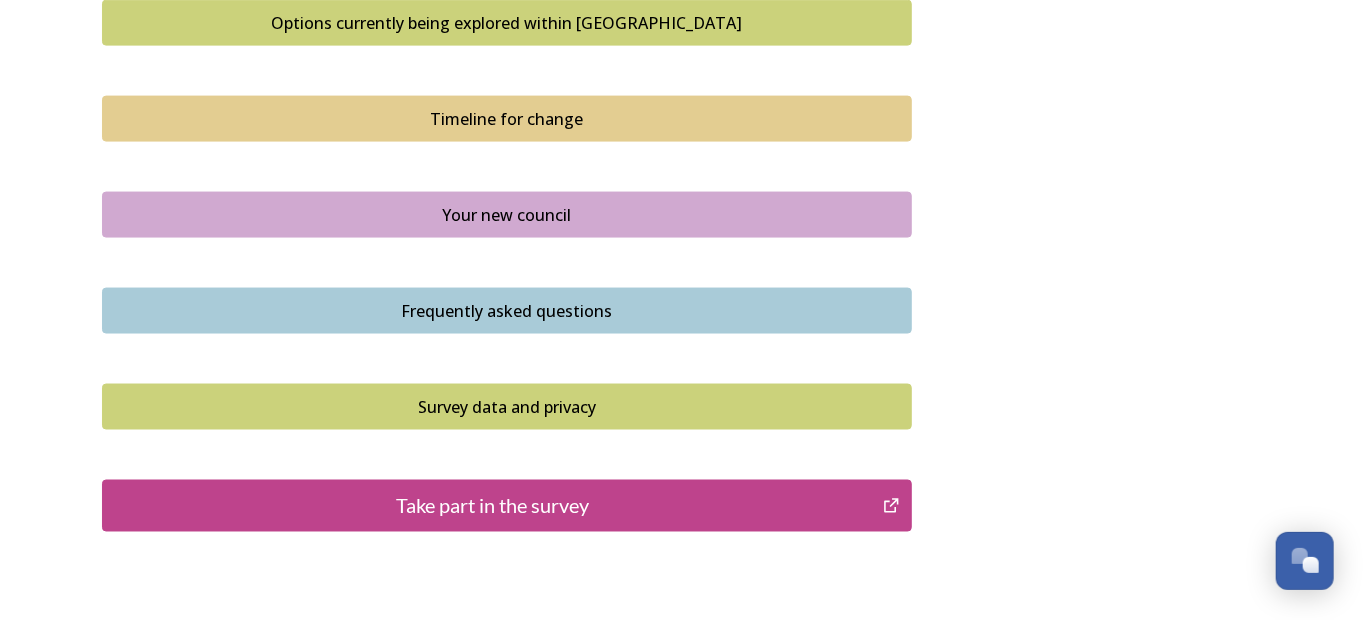 scroll, scrollTop: 1500, scrollLeft: 0, axis: vertical 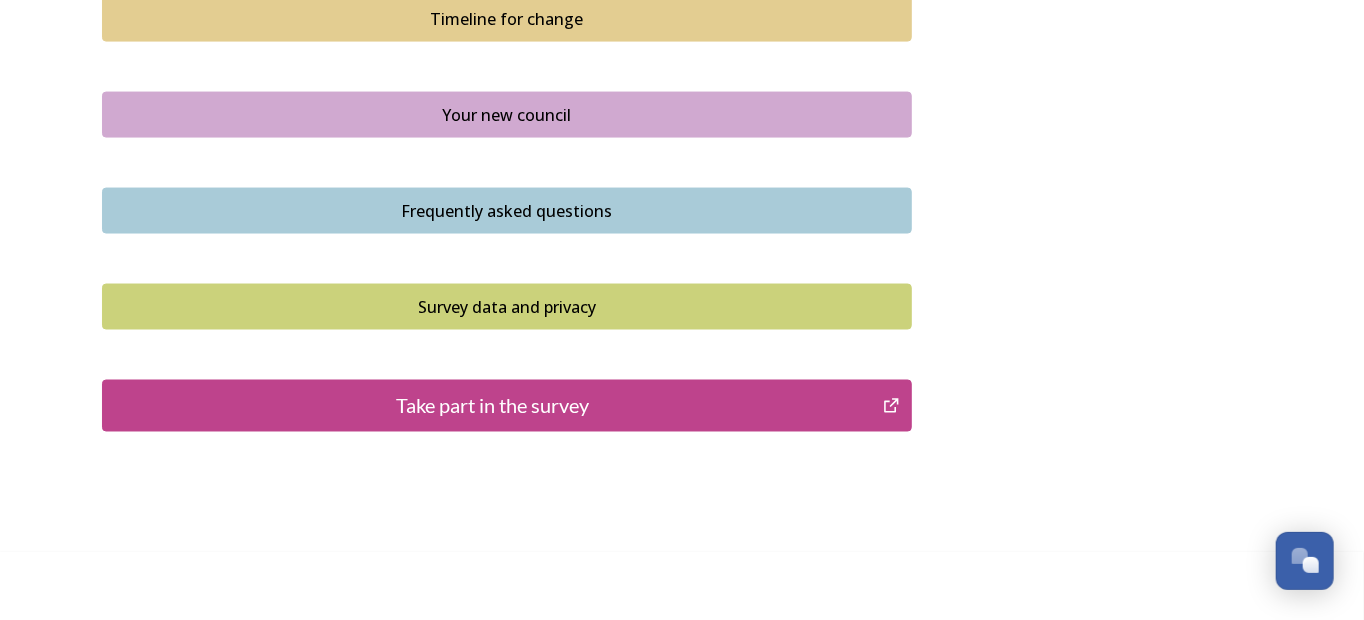 click on "Take part in the survey" at bounding box center (492, 406) 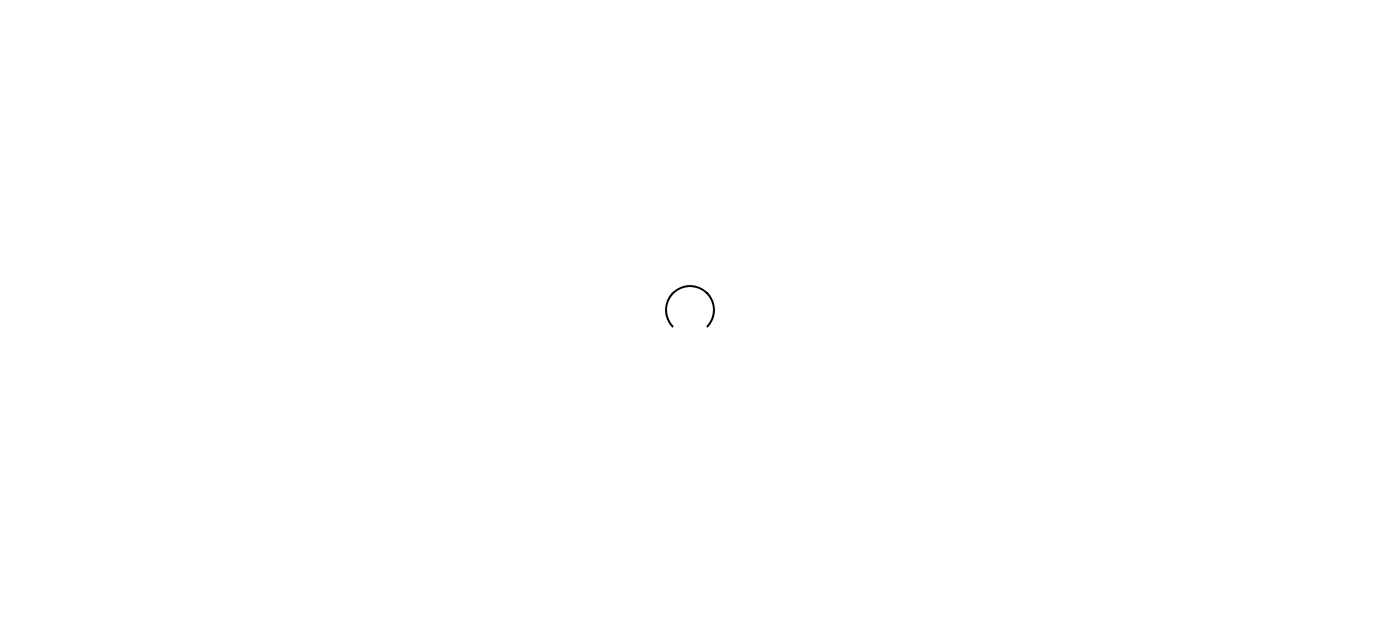 scroll, scrollTop: 0, scrollLeft: 0, axis: both 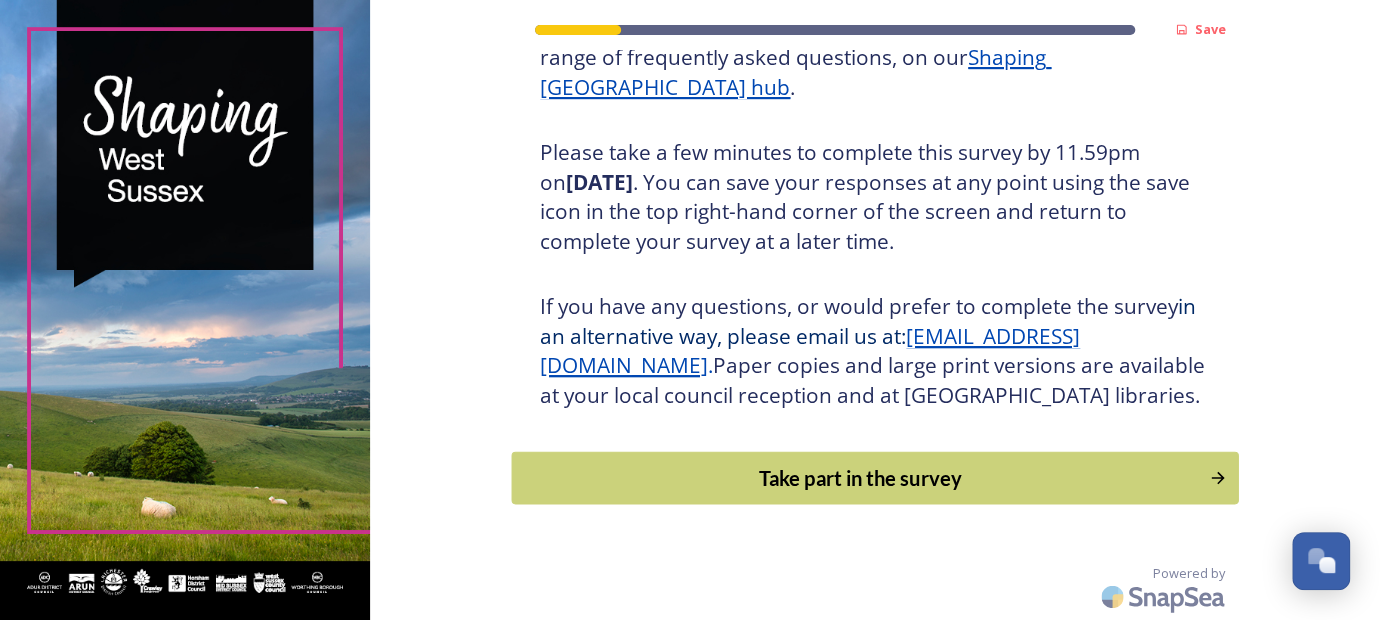 click on "Take part in the survey" at bounding box center (861, 478) 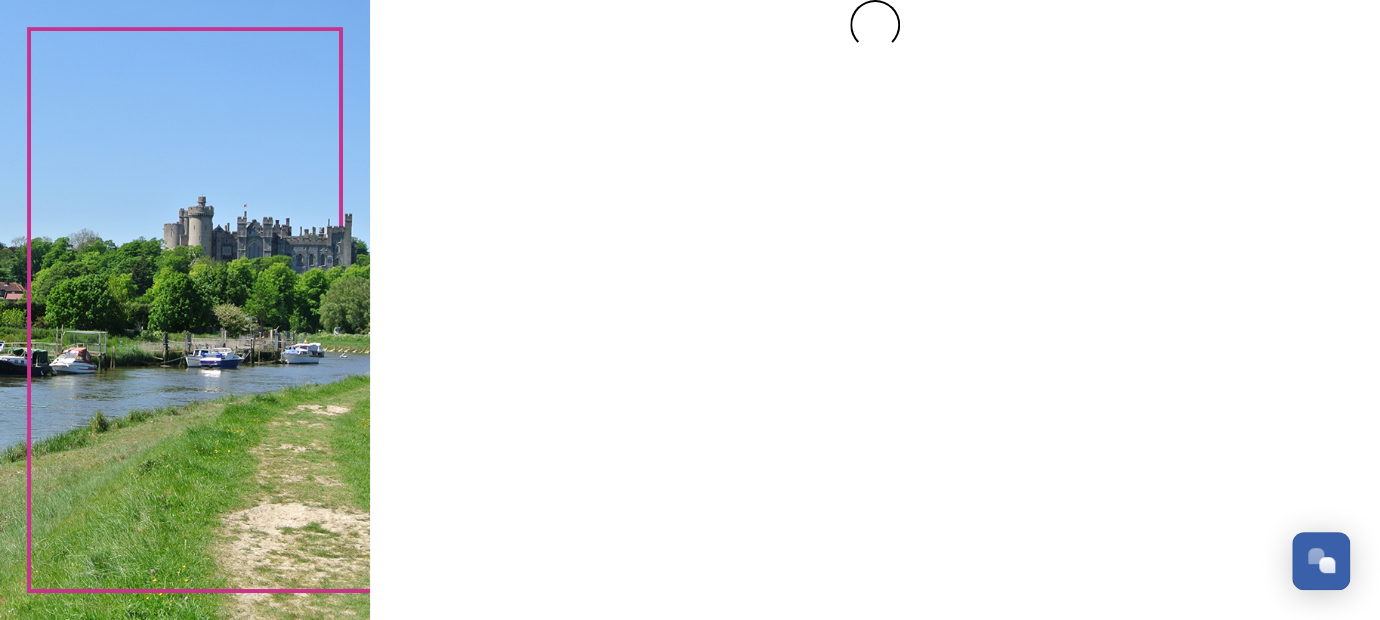 scroll, scrollTop: 0, scrollLeft: 0, axis: both 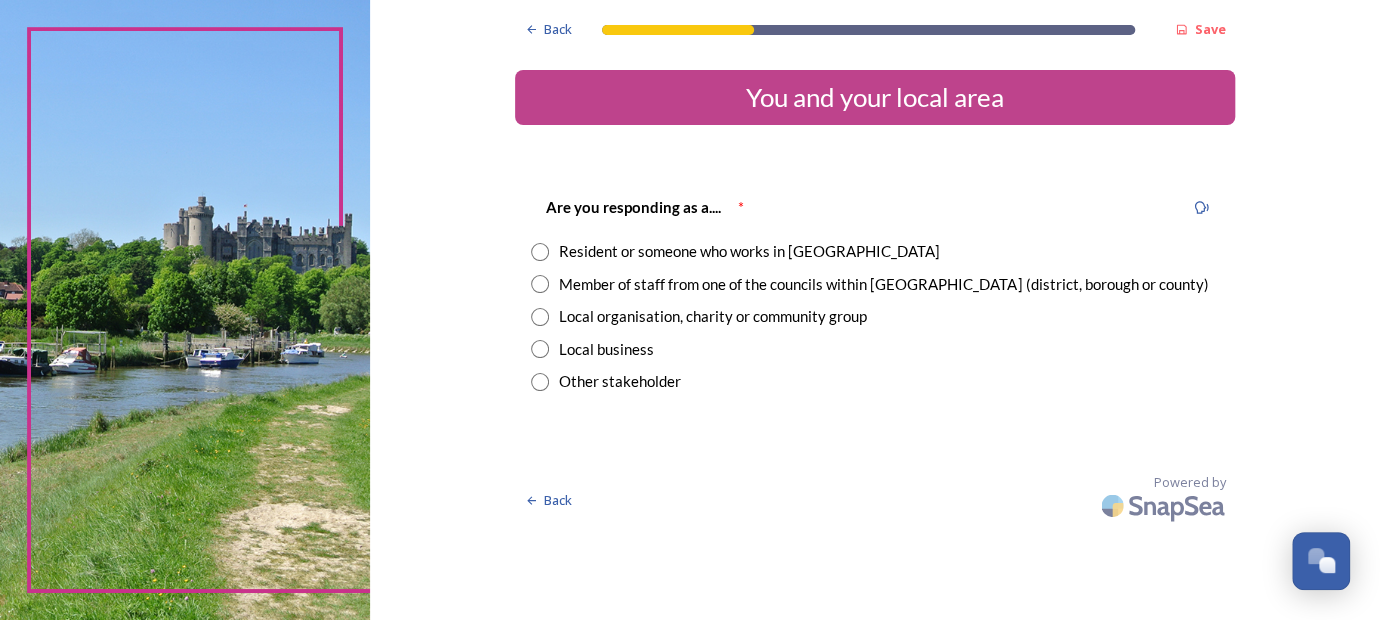 click at bounding box center [540, 252] 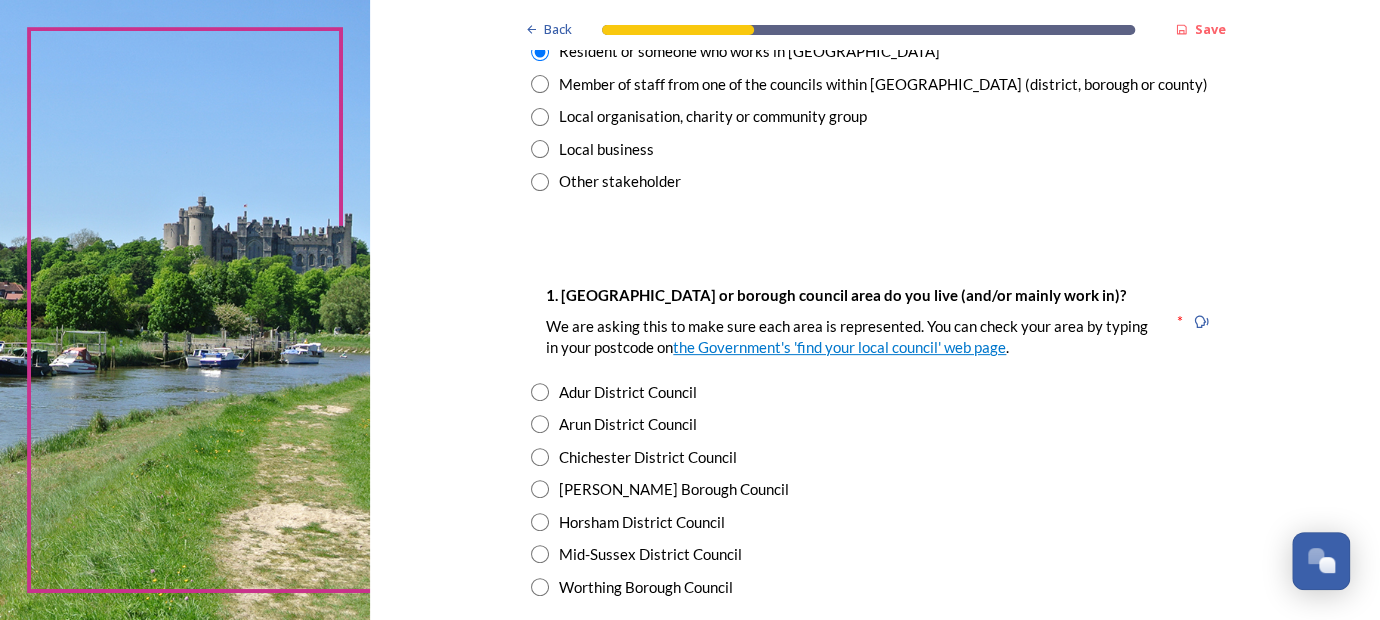 scroll, scrollTop: 300, scrollLeft: 0, axis: vertical 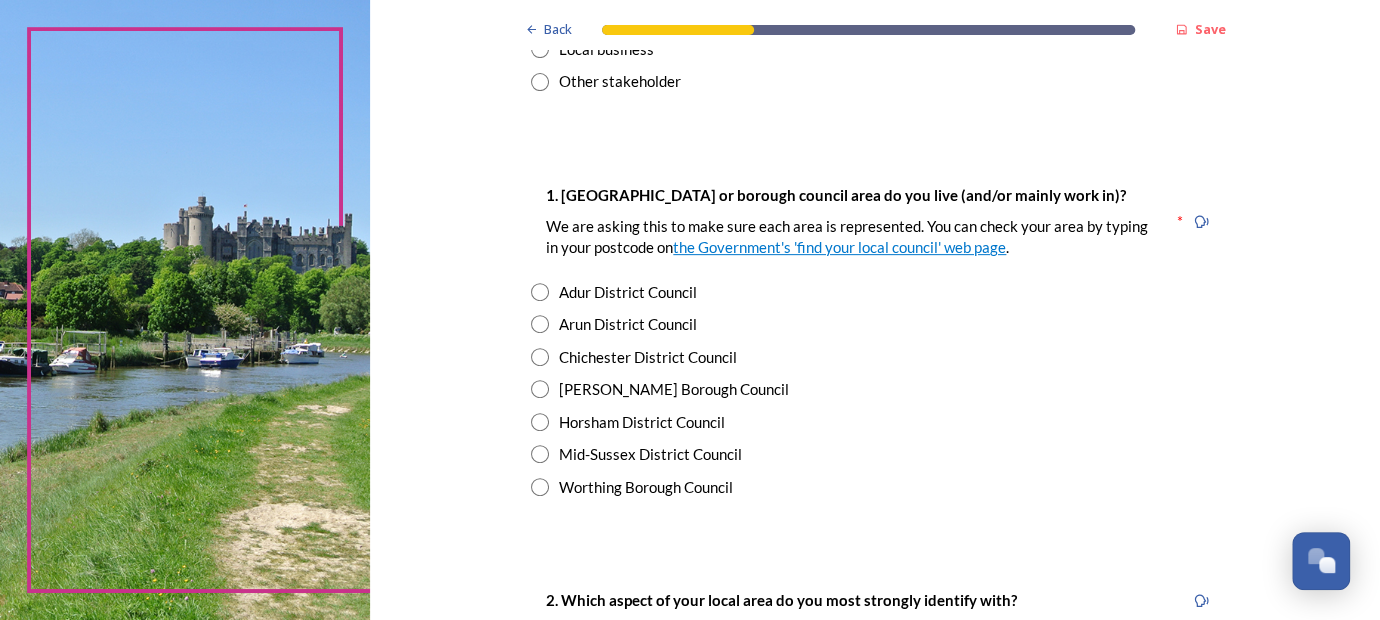 click at bounding box center (540, 357) 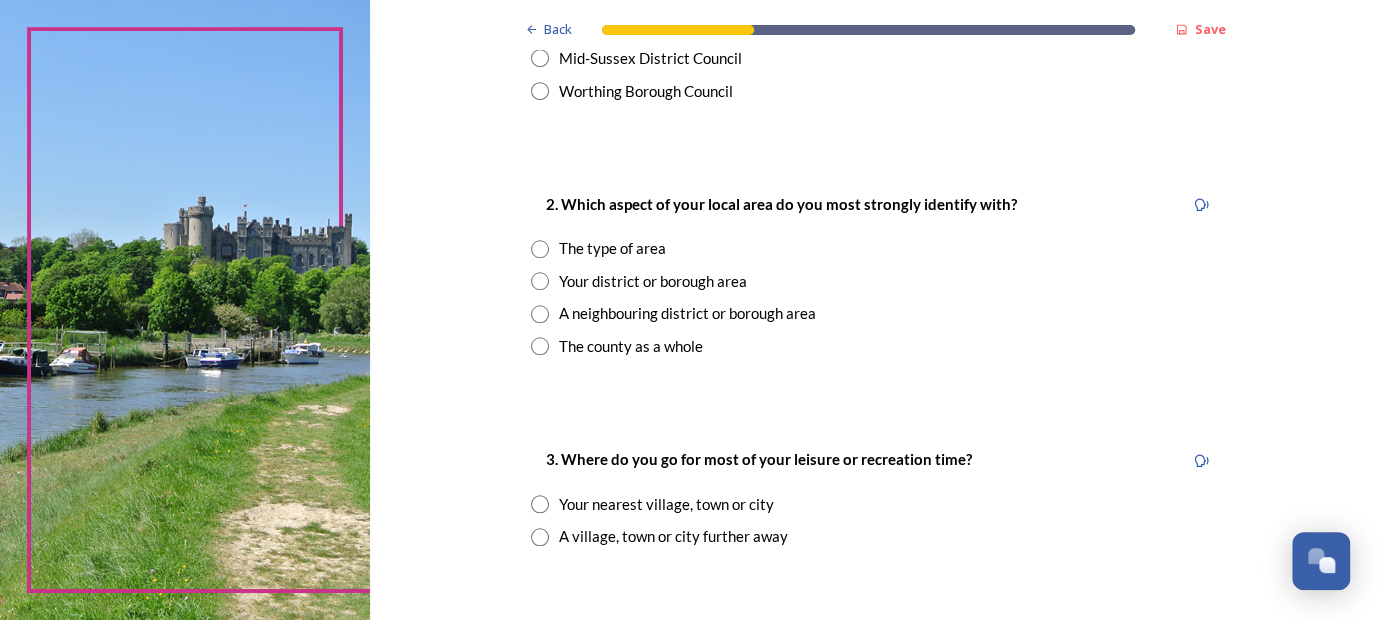 scroll, scrollTop: 700, scrollLeft: 0, axis: vertical 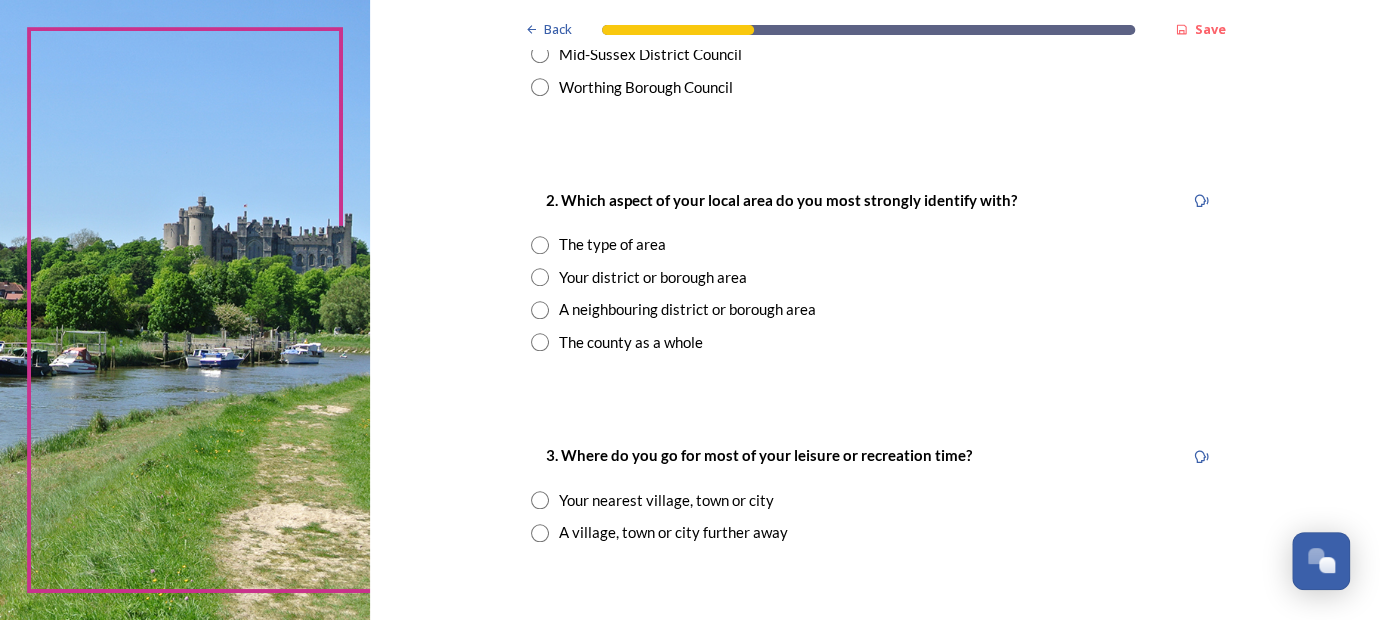 click at bounding box center (540, 310) 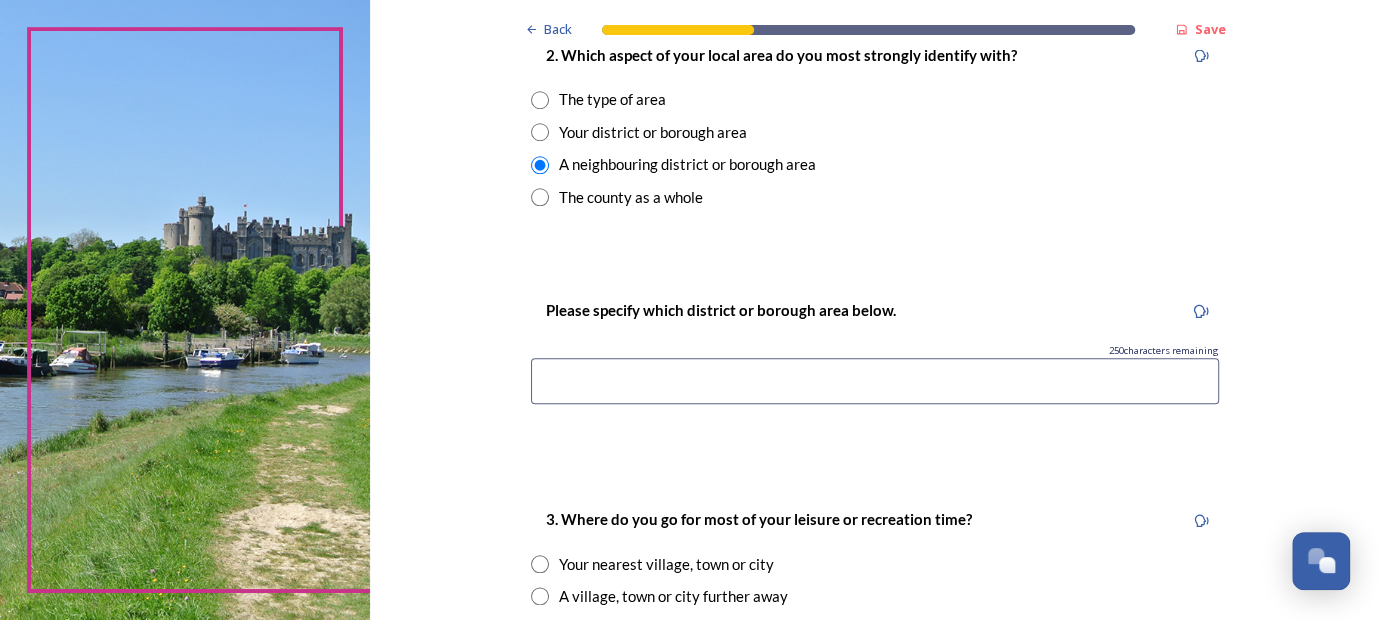 scroll, scrollTop: 900, scrollLeft: 0, axis: vertical 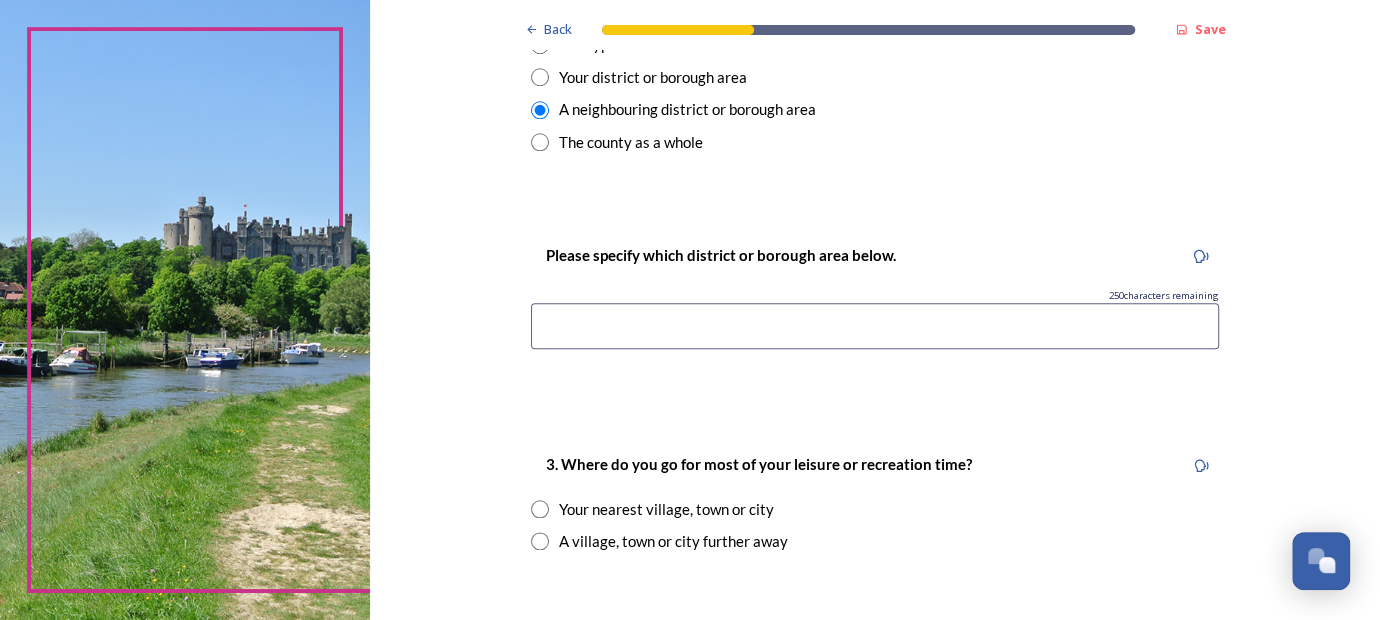 click at bounding box center (875, 326) 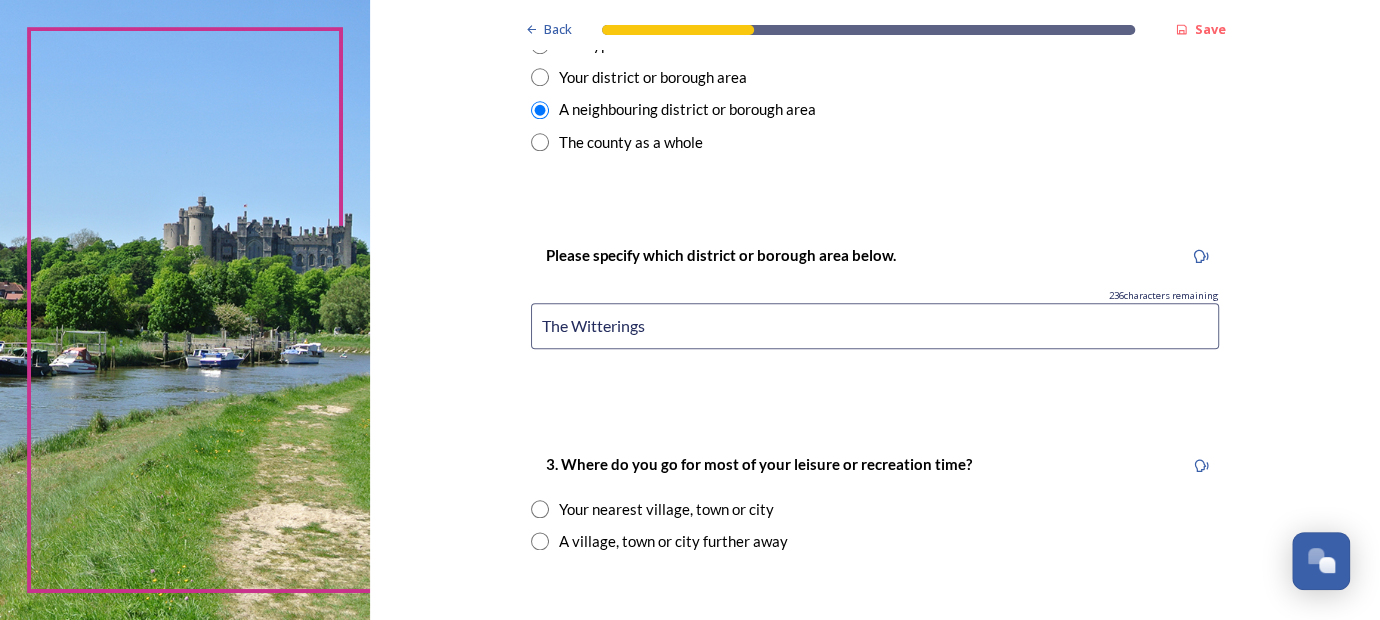 type on "The Witterings" 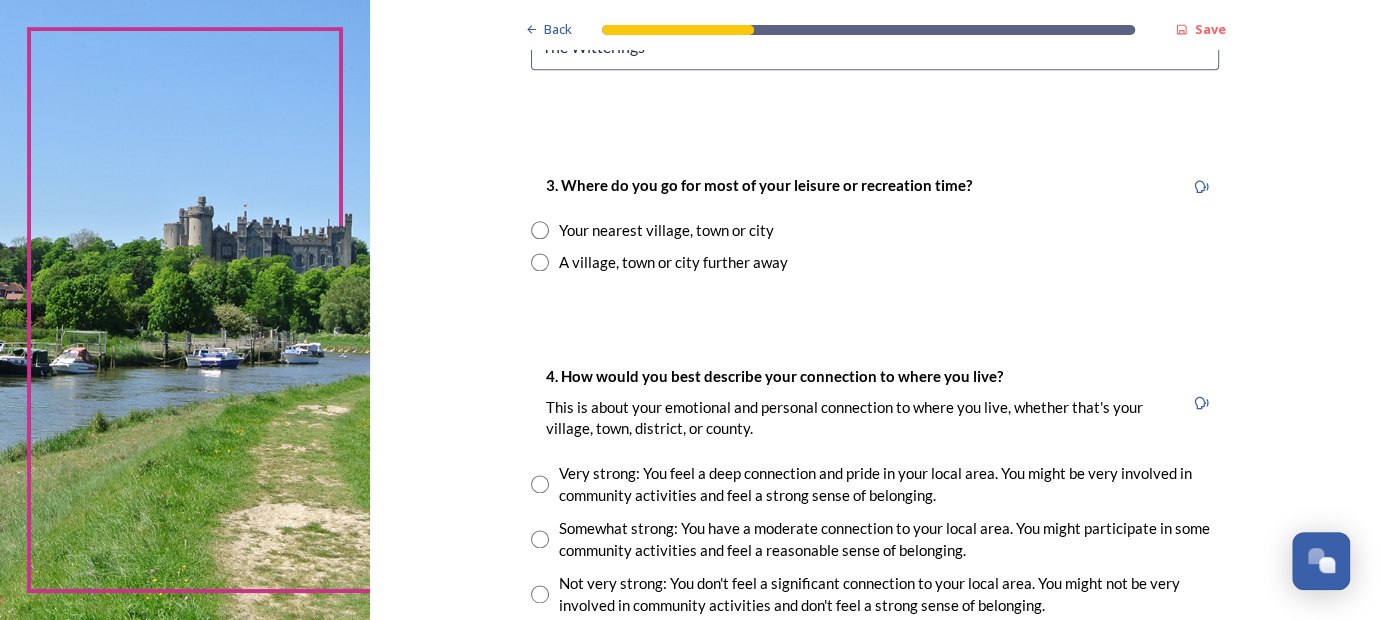 scroll, scrollTop: 1200, scrollLeft: 0, axis: vertical 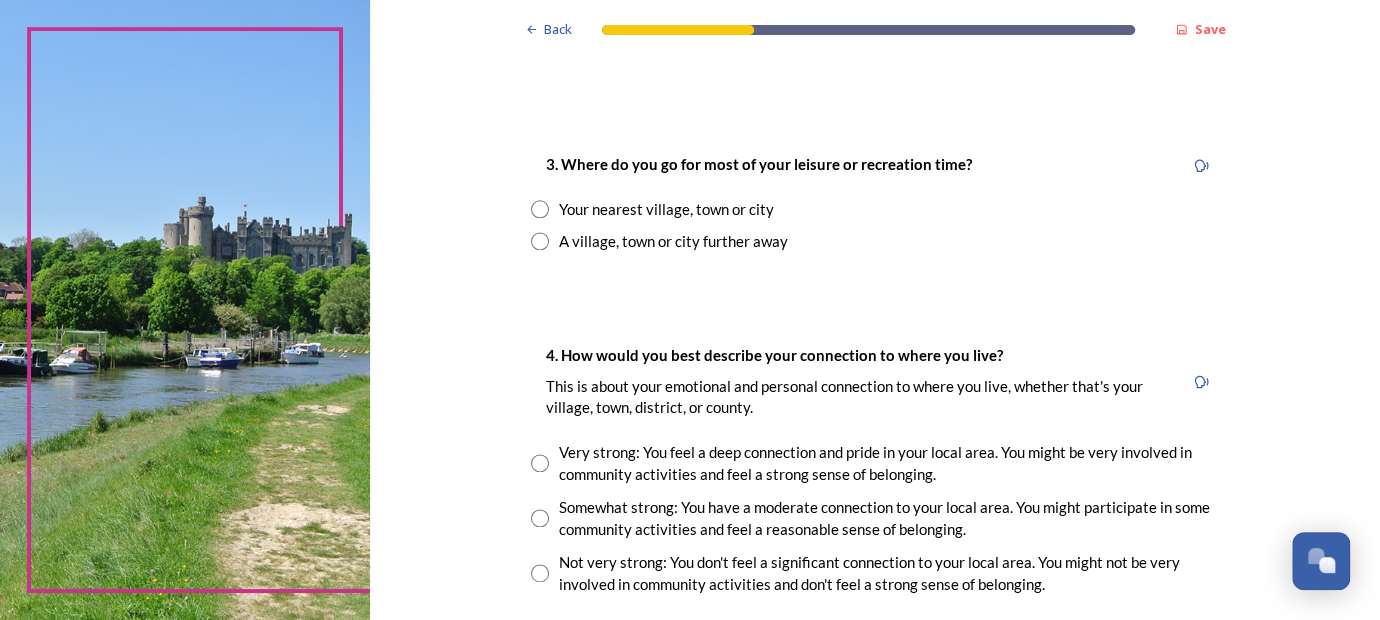 click at bounding box center (540, 209) 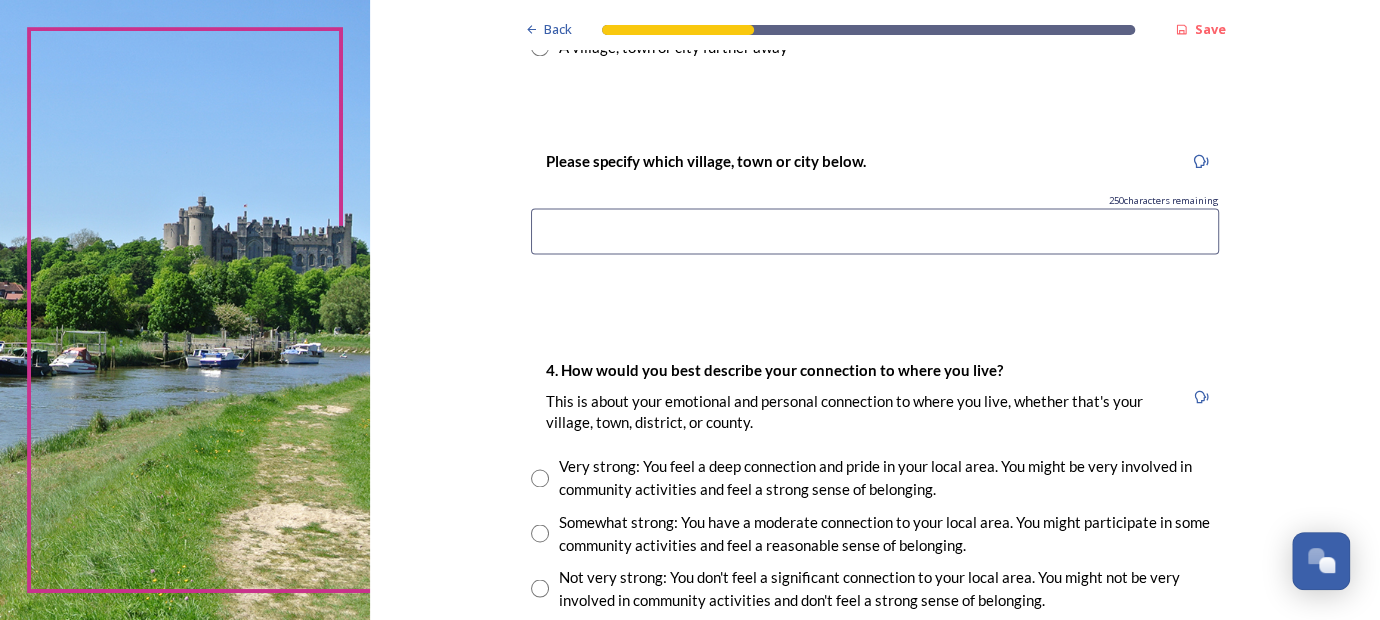 scroll, scrollTop: 1400, scrollLeft: 0, axis: vertical 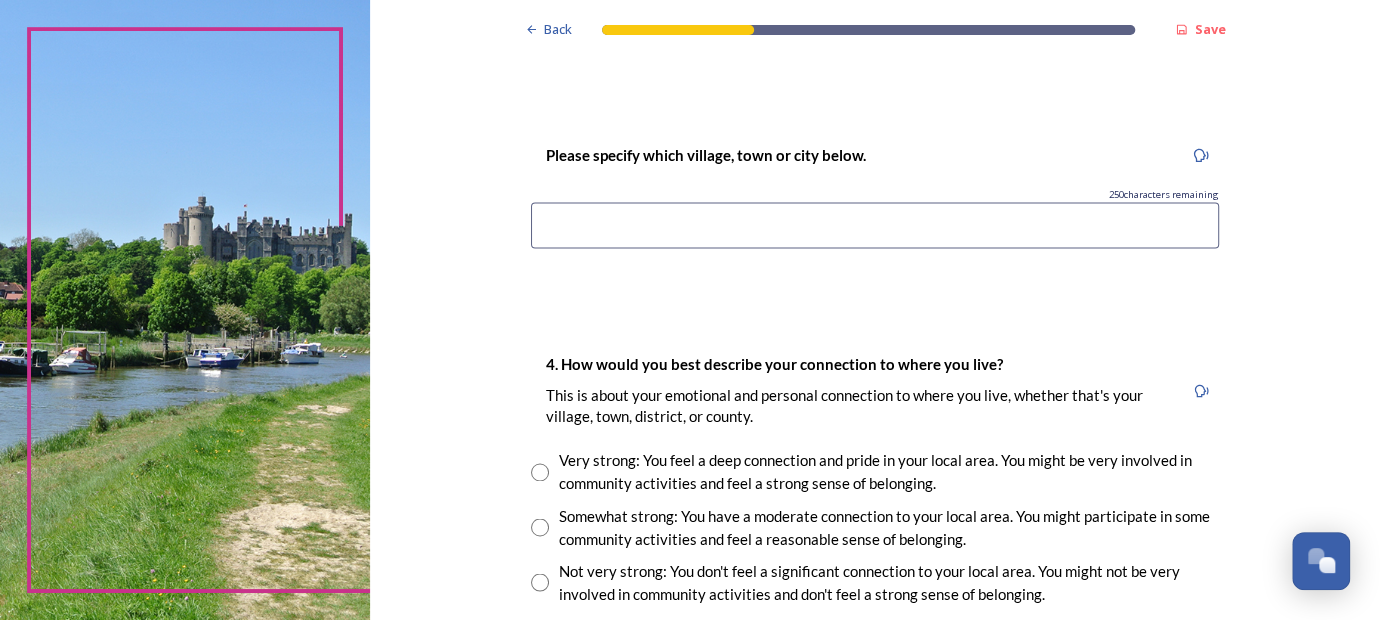 click at bounding box center [875, 225] 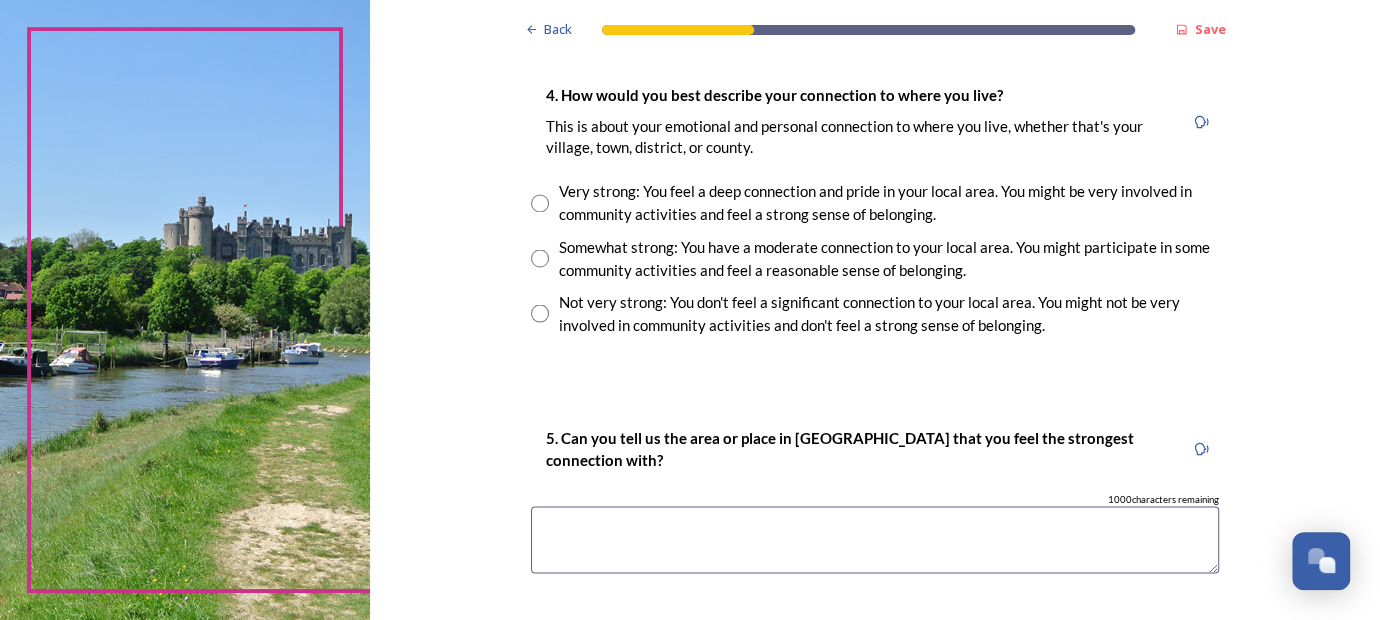 scroll, scrollTop: 1700, scrollLeft: 0, axis: vertical 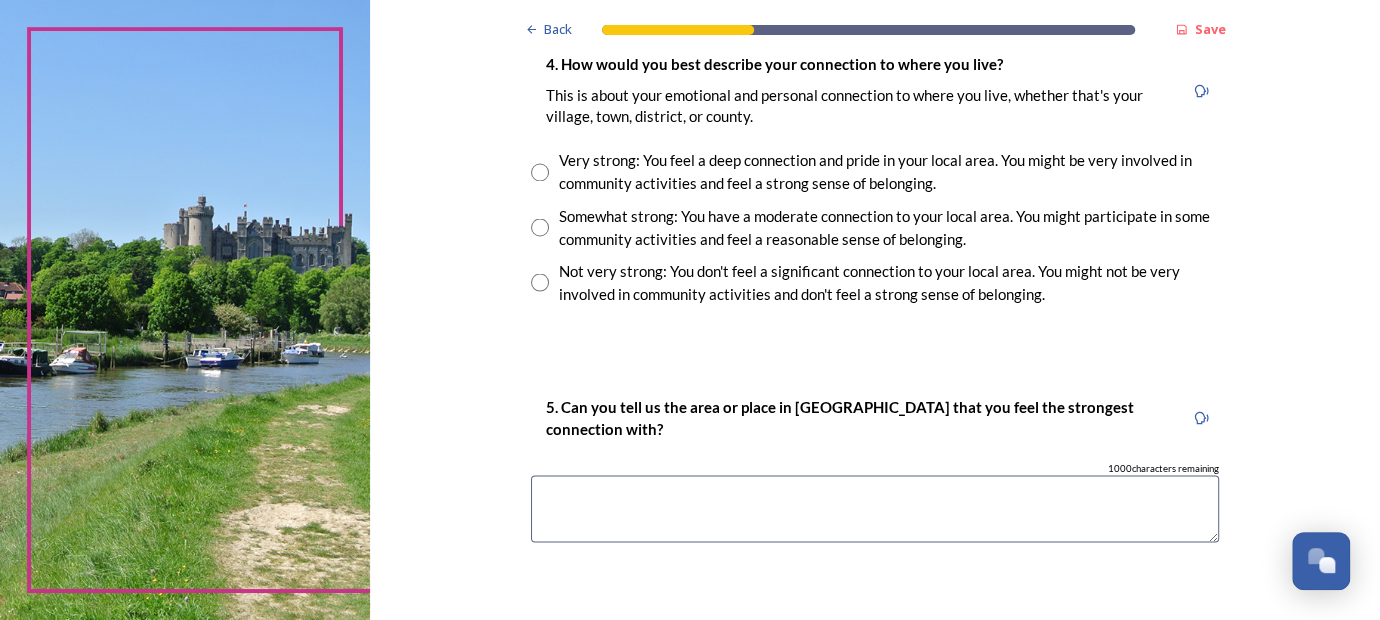 type on "Chichester" 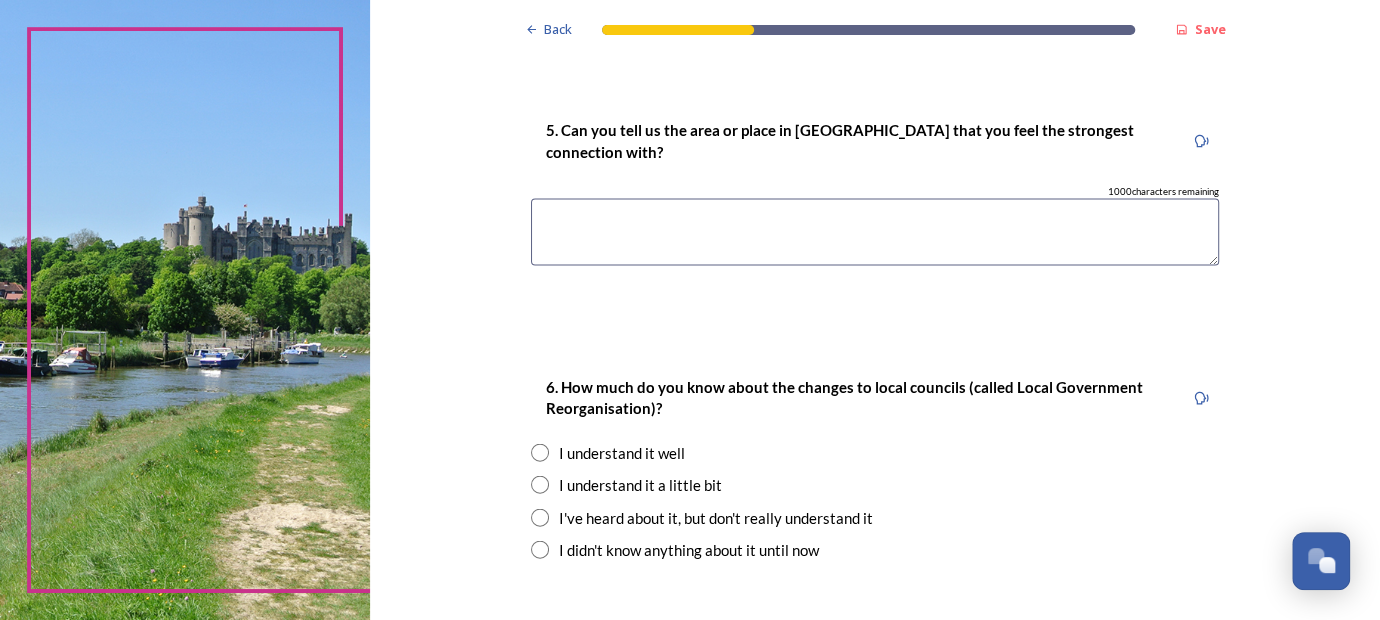 scroll, scrollTop: 2000, scrollLeft: 0, axis: vertical 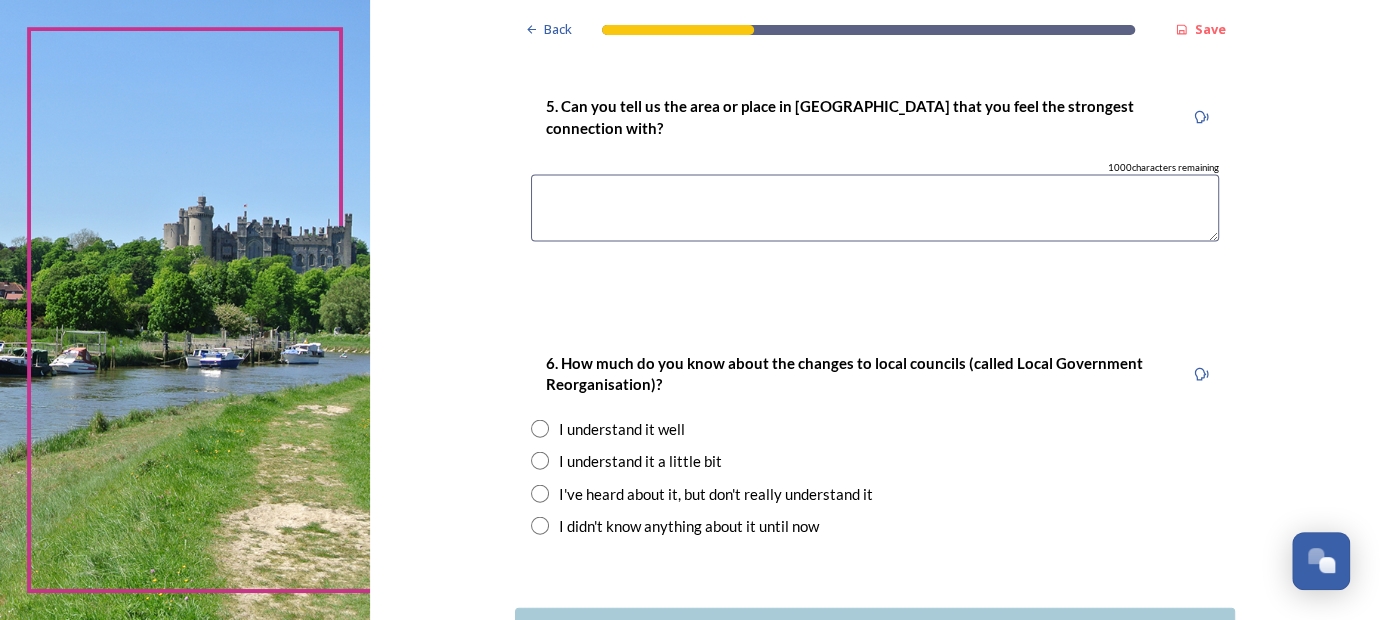 click at bounding box center [875, 208] 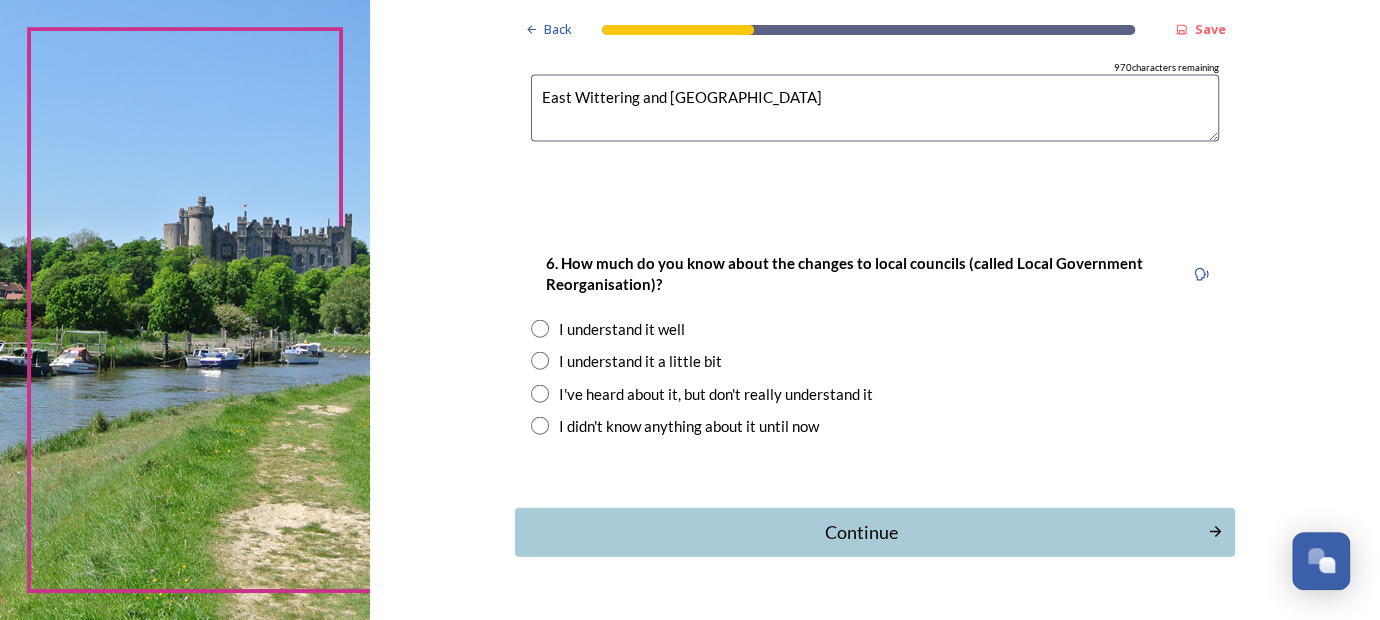 scroll, scrollTop: 2151, scrollLeft: 0, axis: vertical 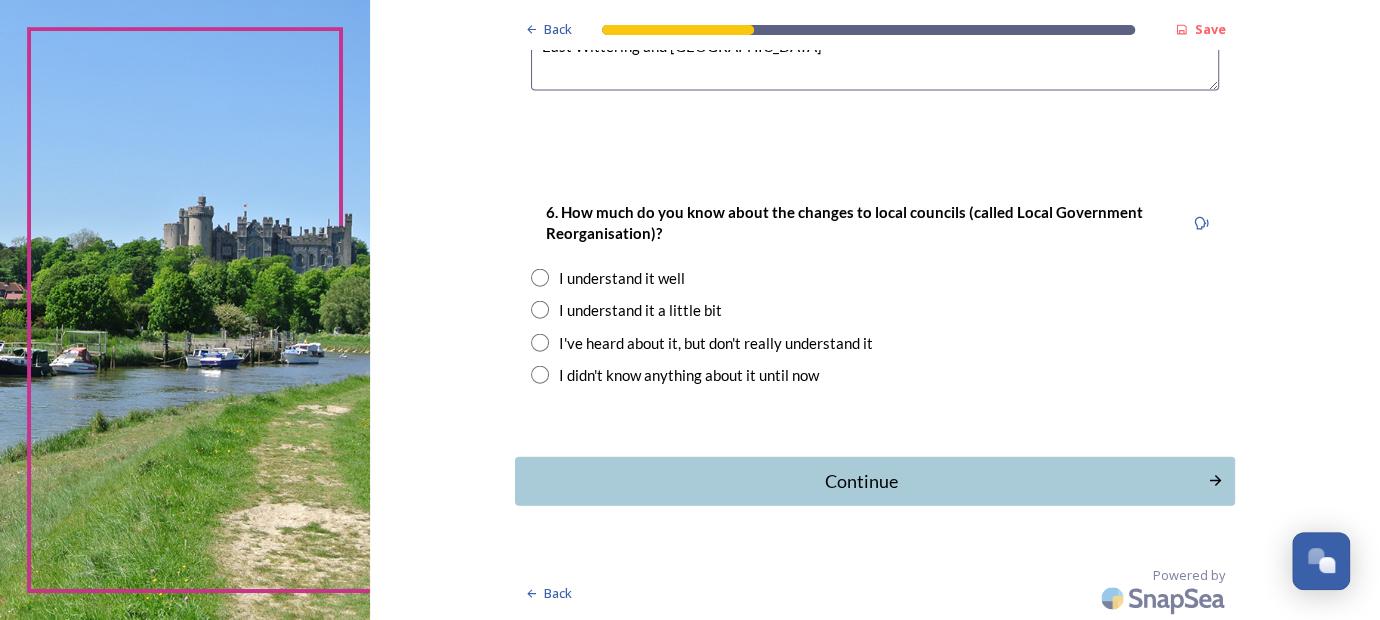 type on "East Wittering and [GEOGRAPHIC_DATA]" 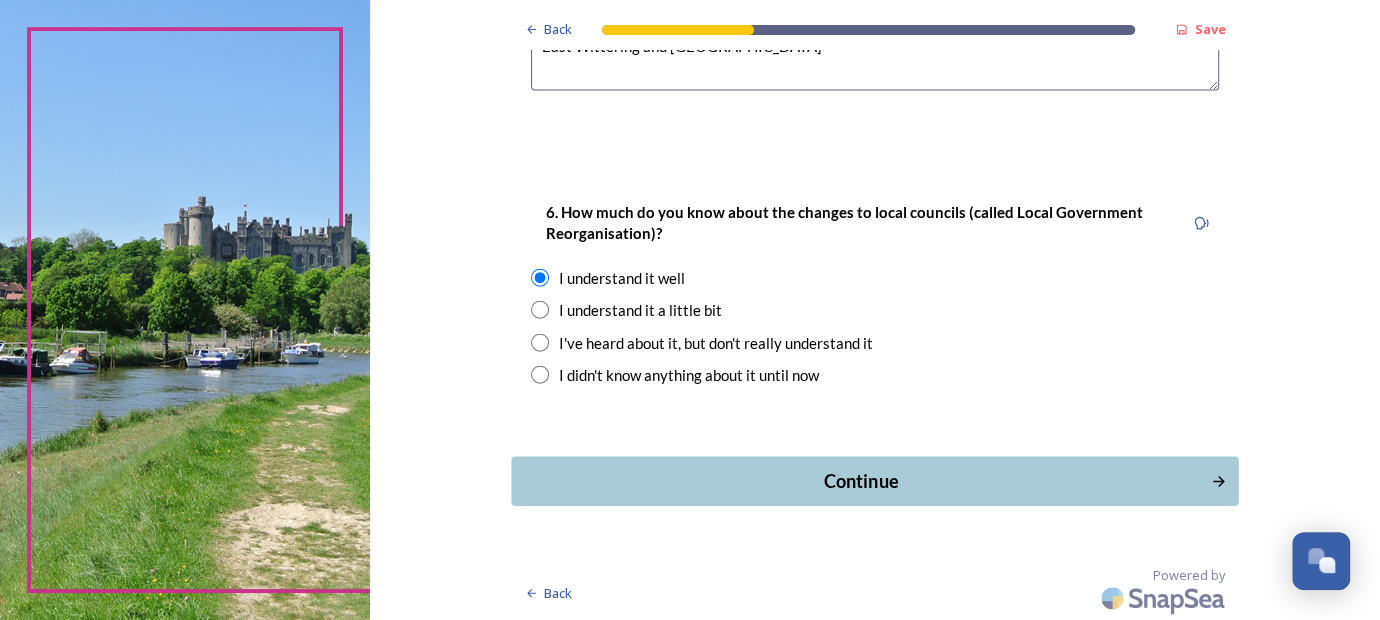 click on "Continue" at bounding box center (861, 481) 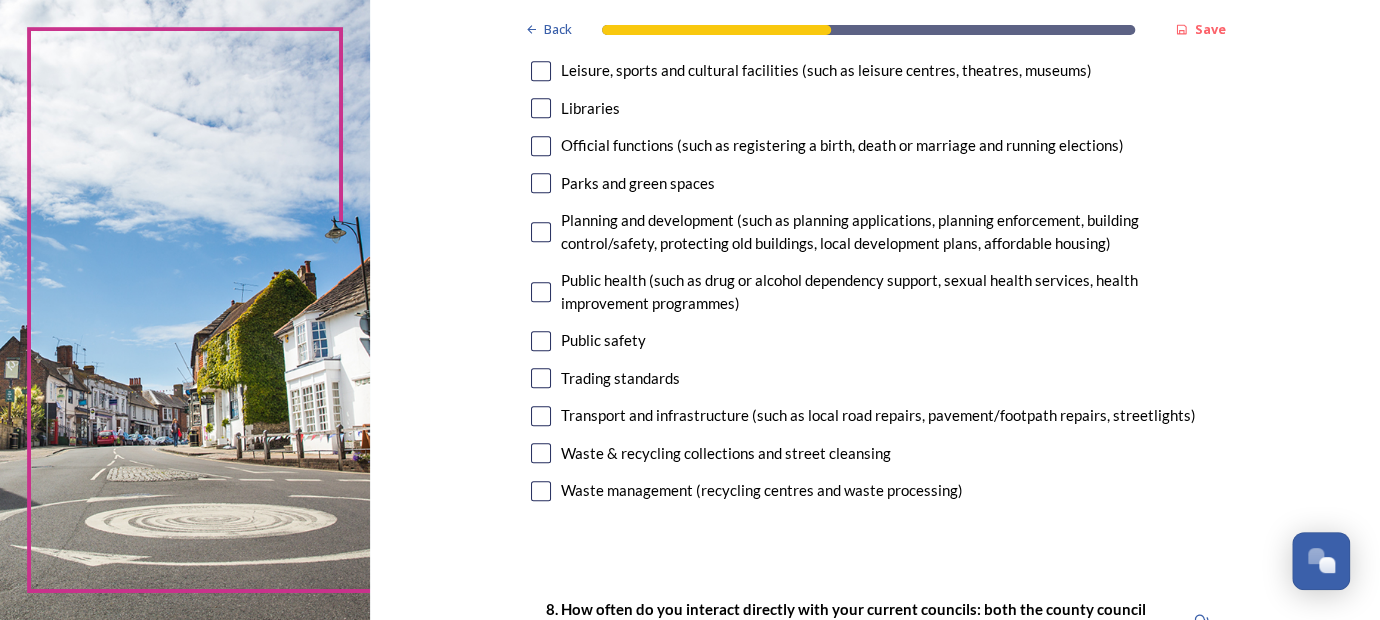 scroll, scrollTop: 600, scrollLeft: 0, axis: vertical 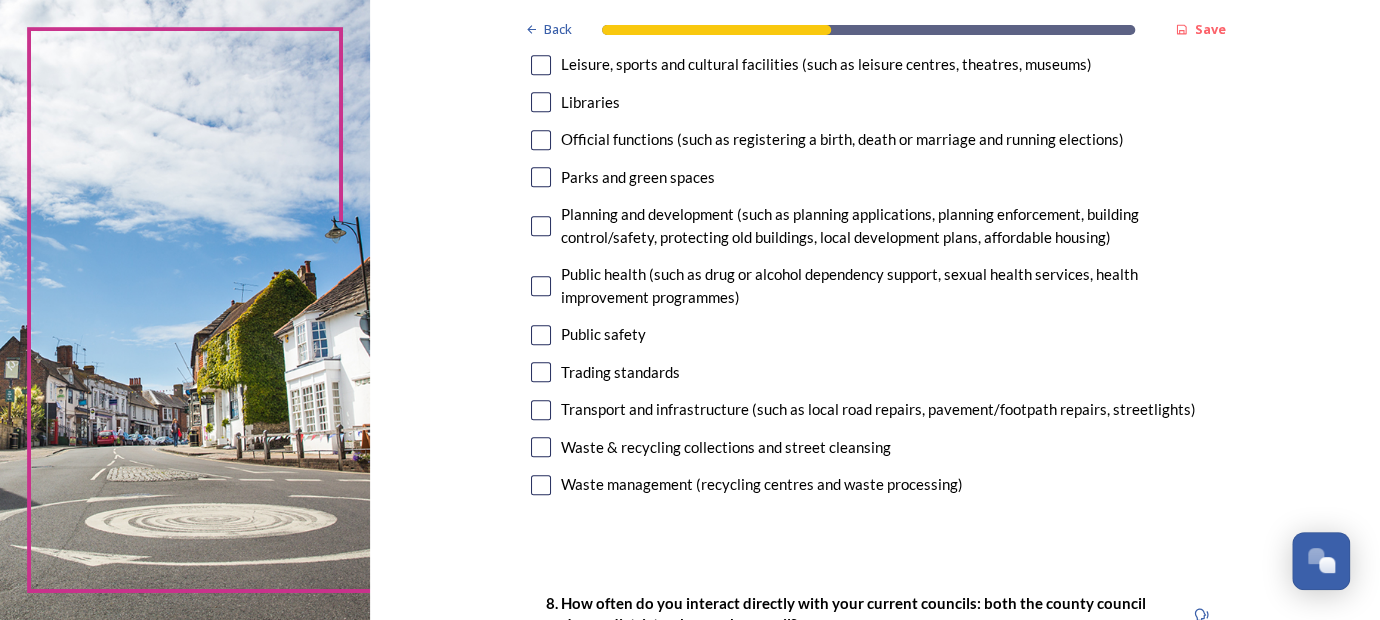 click at bounding box center (541, 447) 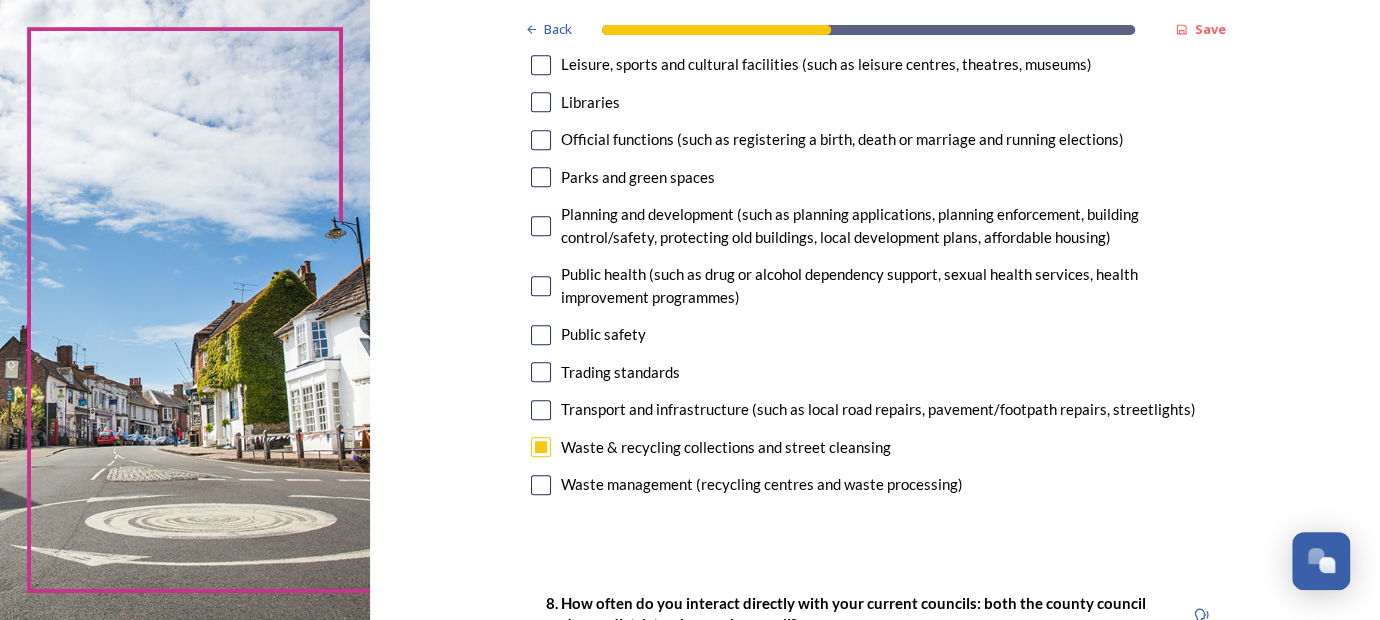 click at bounding box center [541, 410] 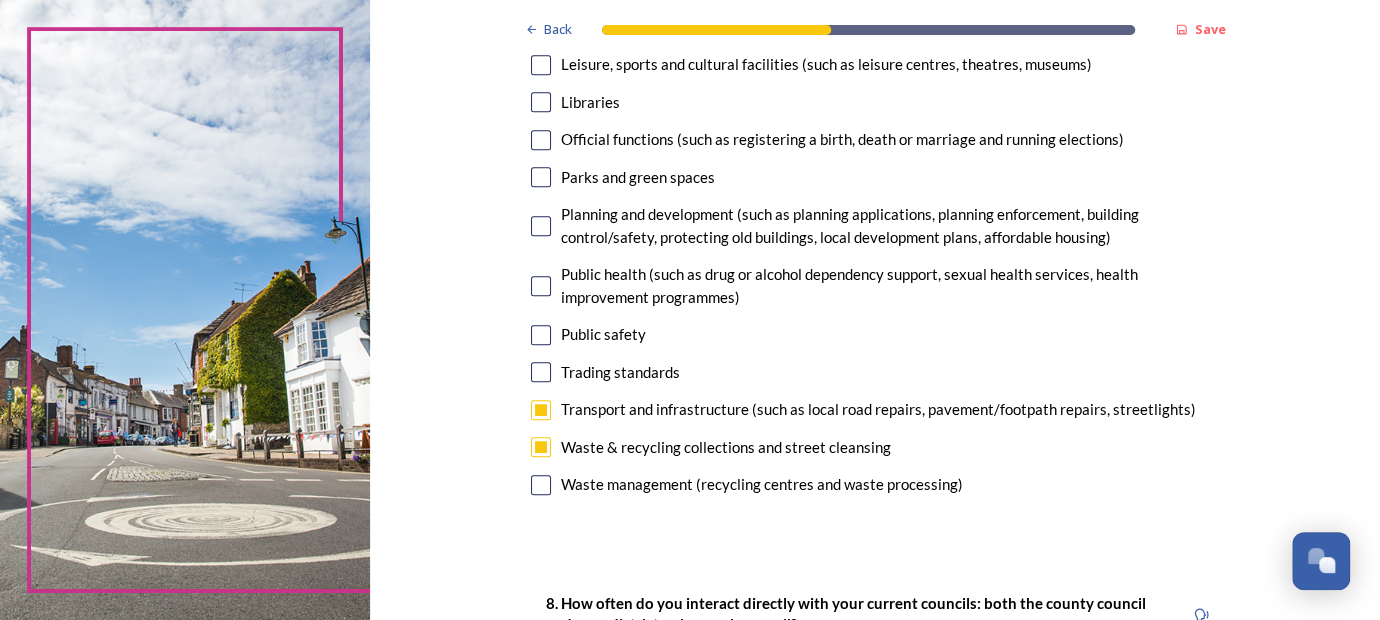 click at bounding box center (541, 335) 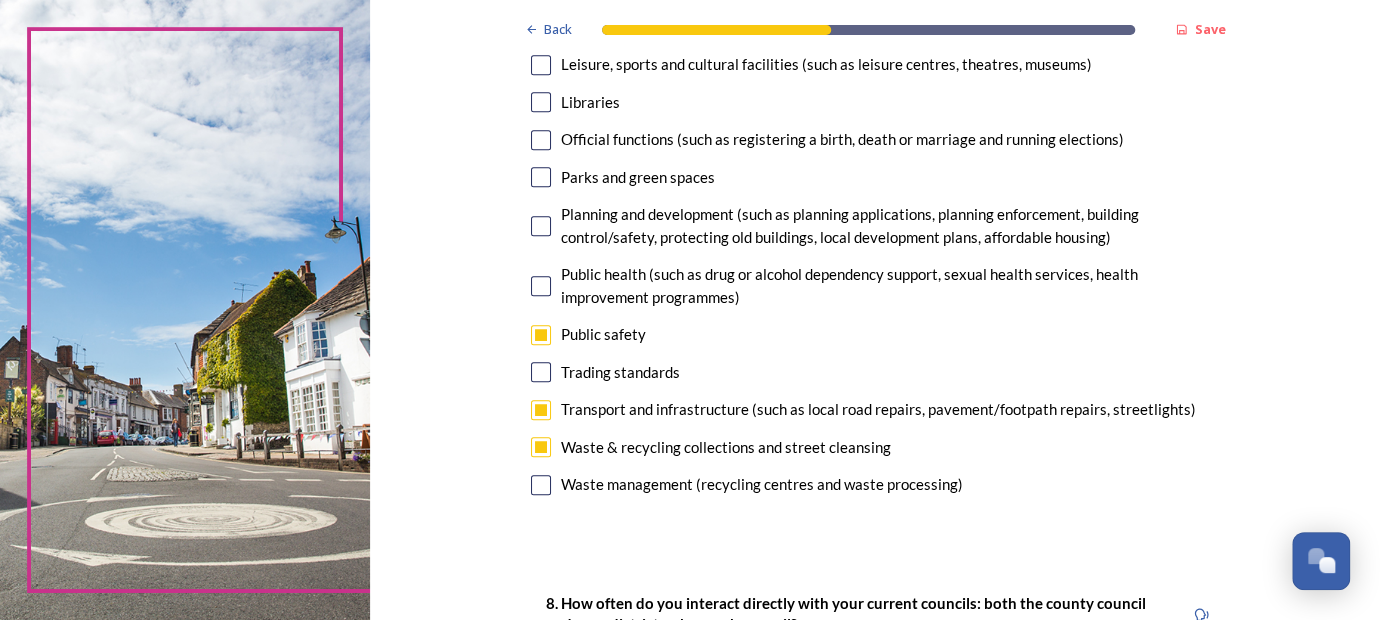 scroll, scrollTop: 500, scrollLeft: 0, axis: vertical 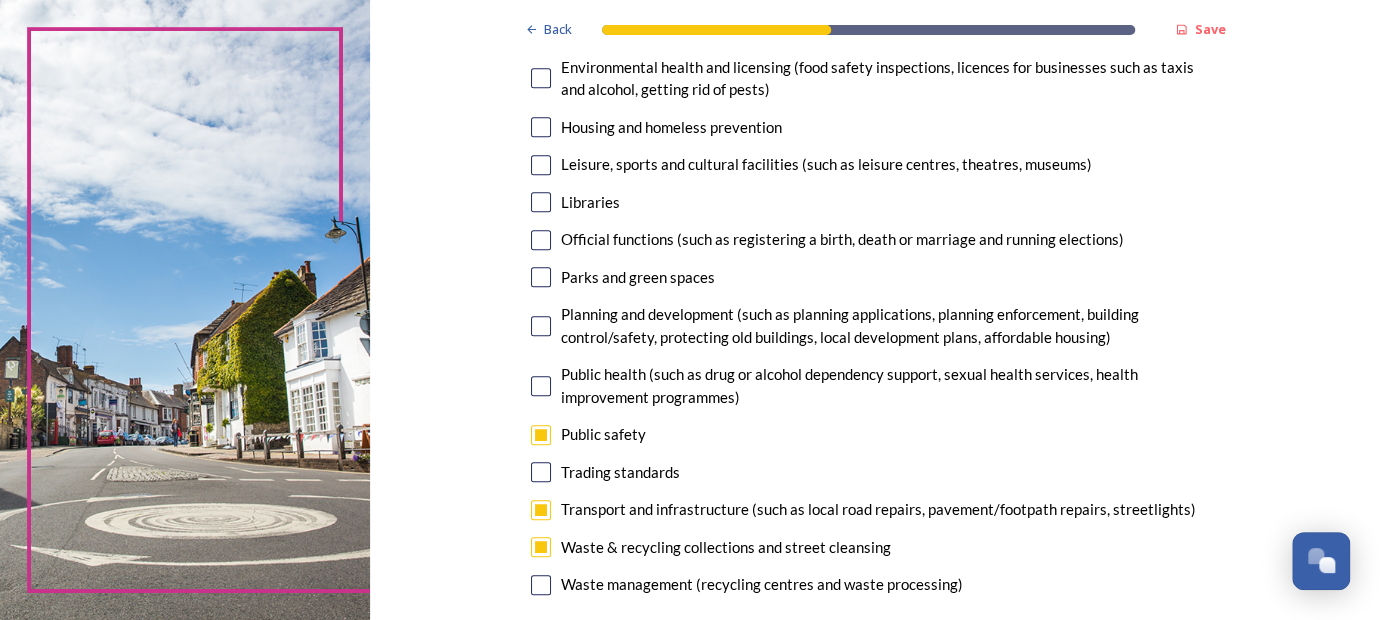 click at bounding box center [541, 277] 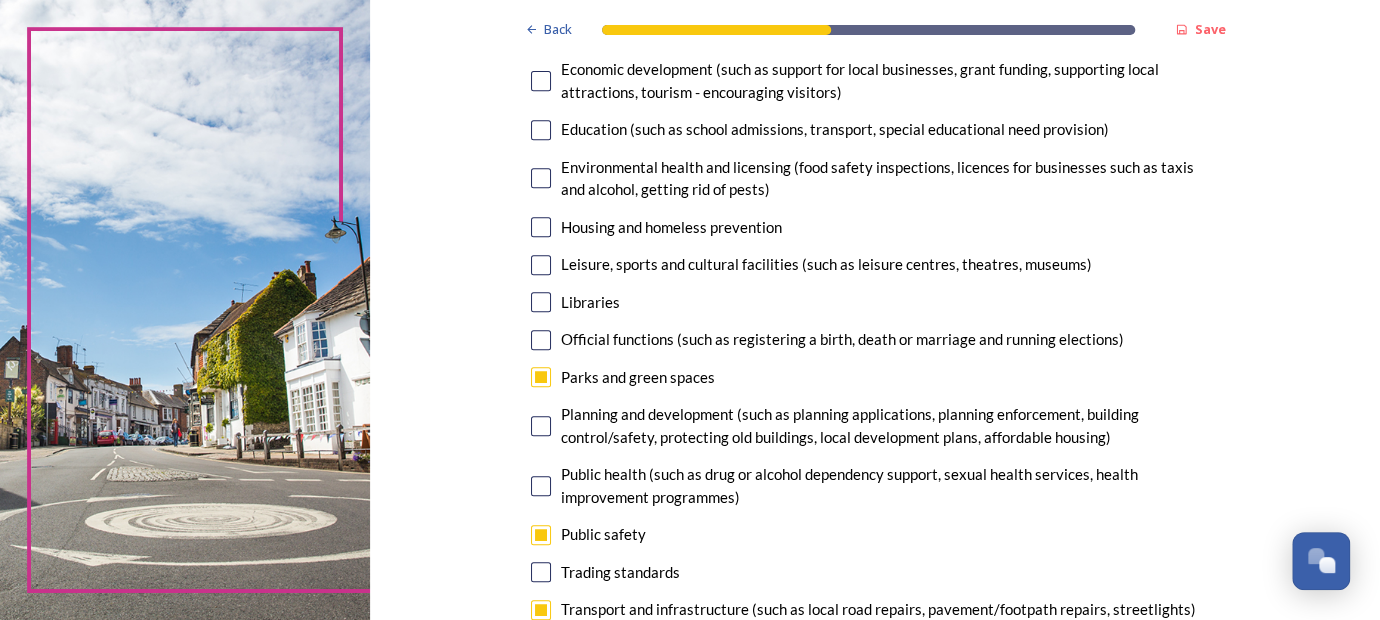 scroll, scrollTop: 300, scrollLeft: 0, axis: vertical 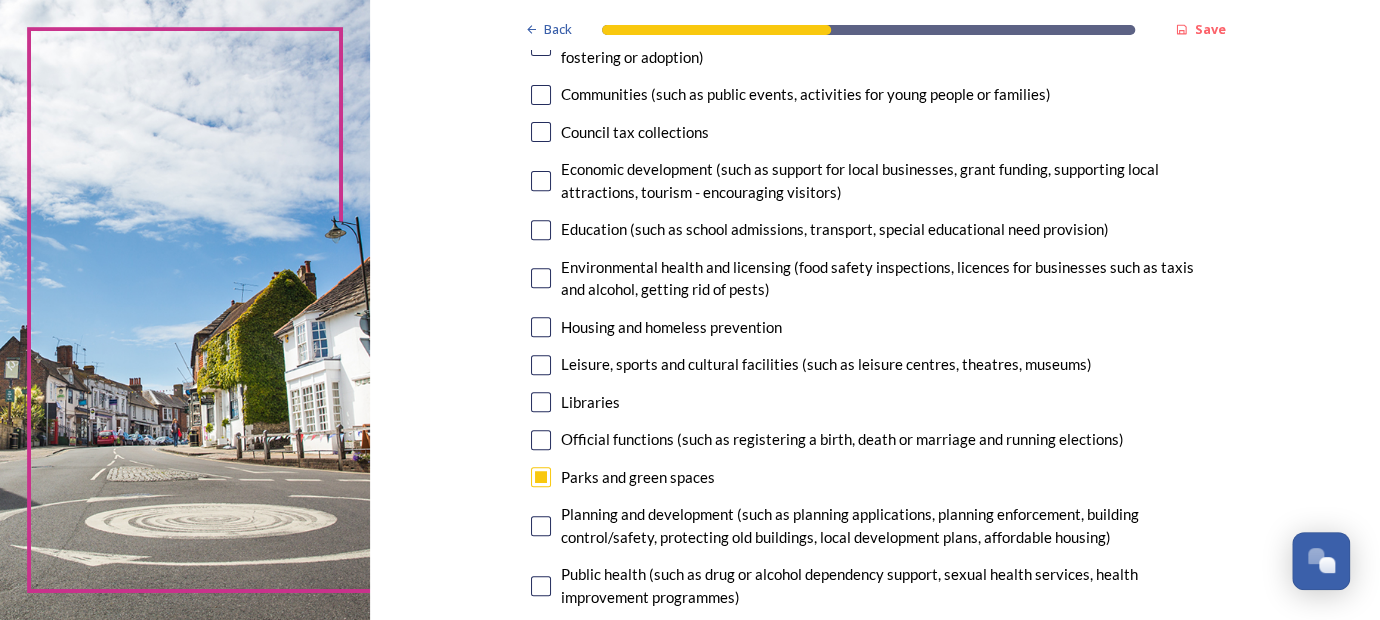 click at bounding box center (541, 181) 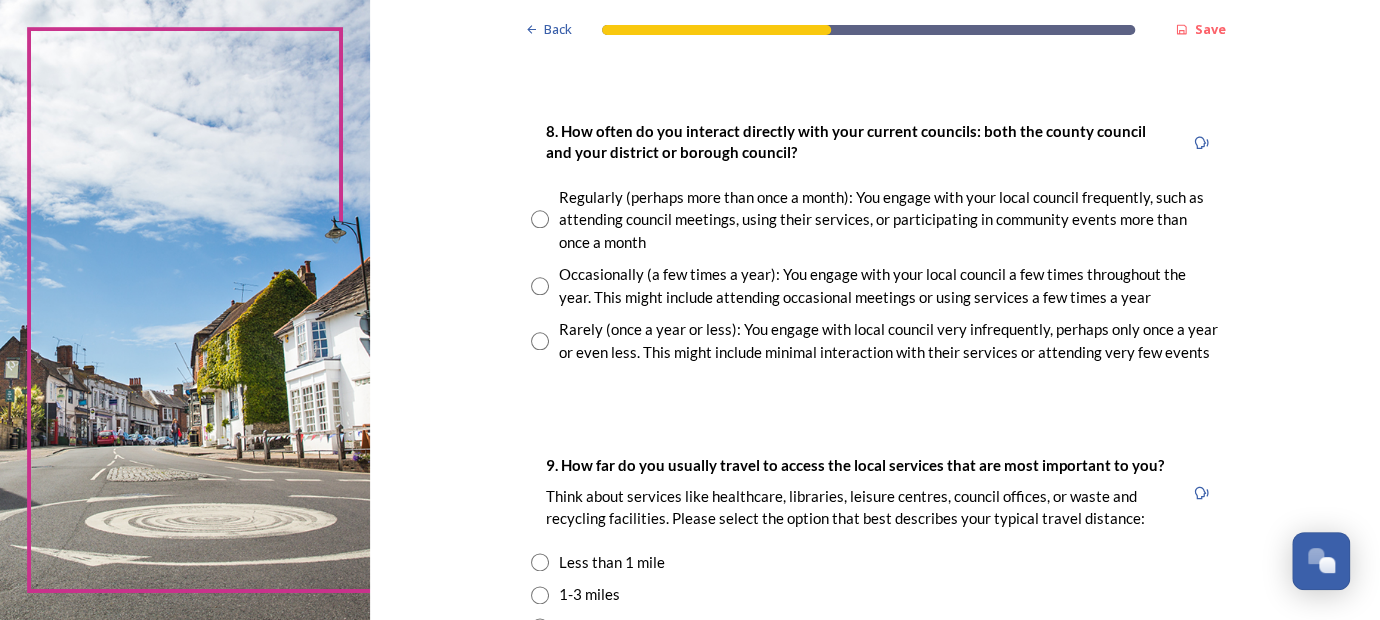 scroll, scrollTop: 1100, scrollLeft: 0, axis: vertical 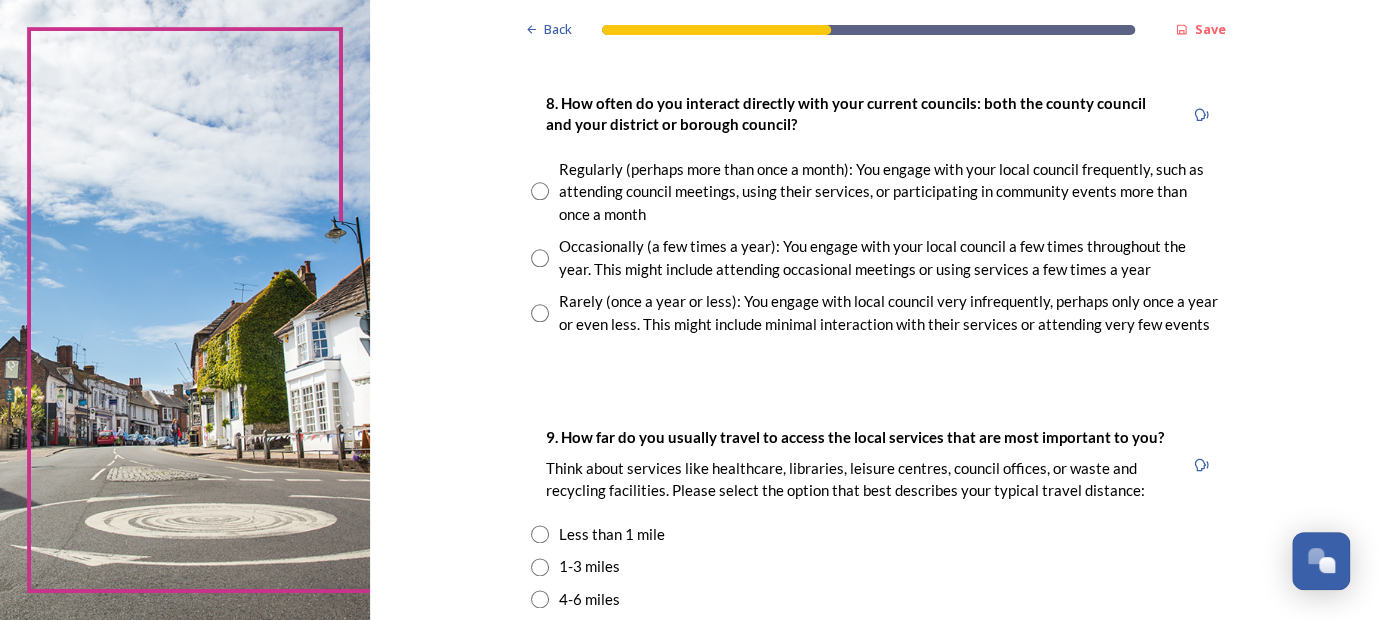 click at bounding box center (540, 191) 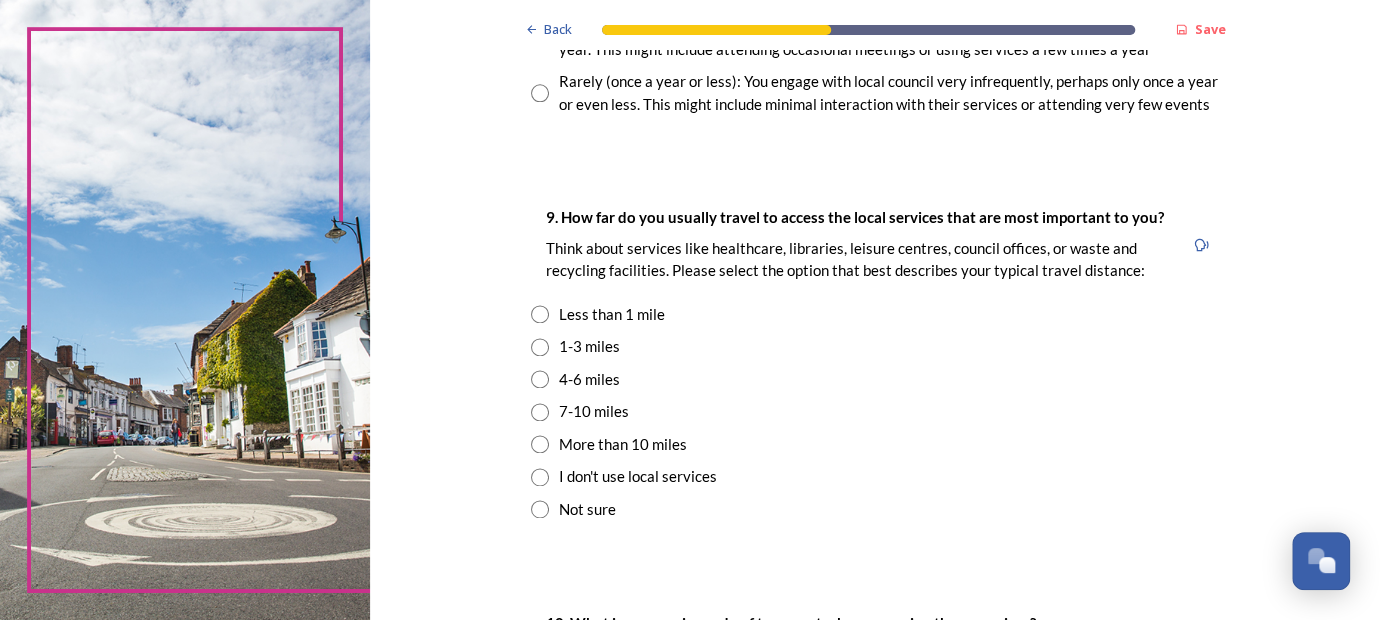 scroll, scrollTop: 1400, scrollLeft: 0, axis: vertical 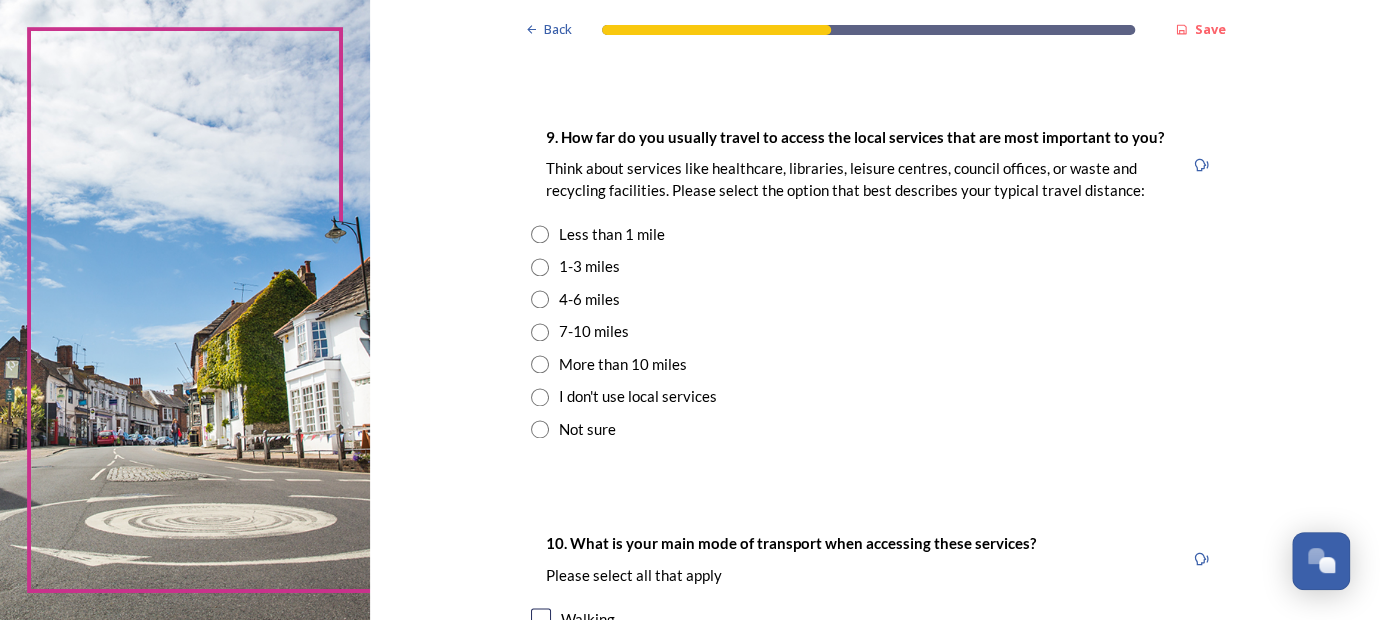 click at bounding box center [540, 299] 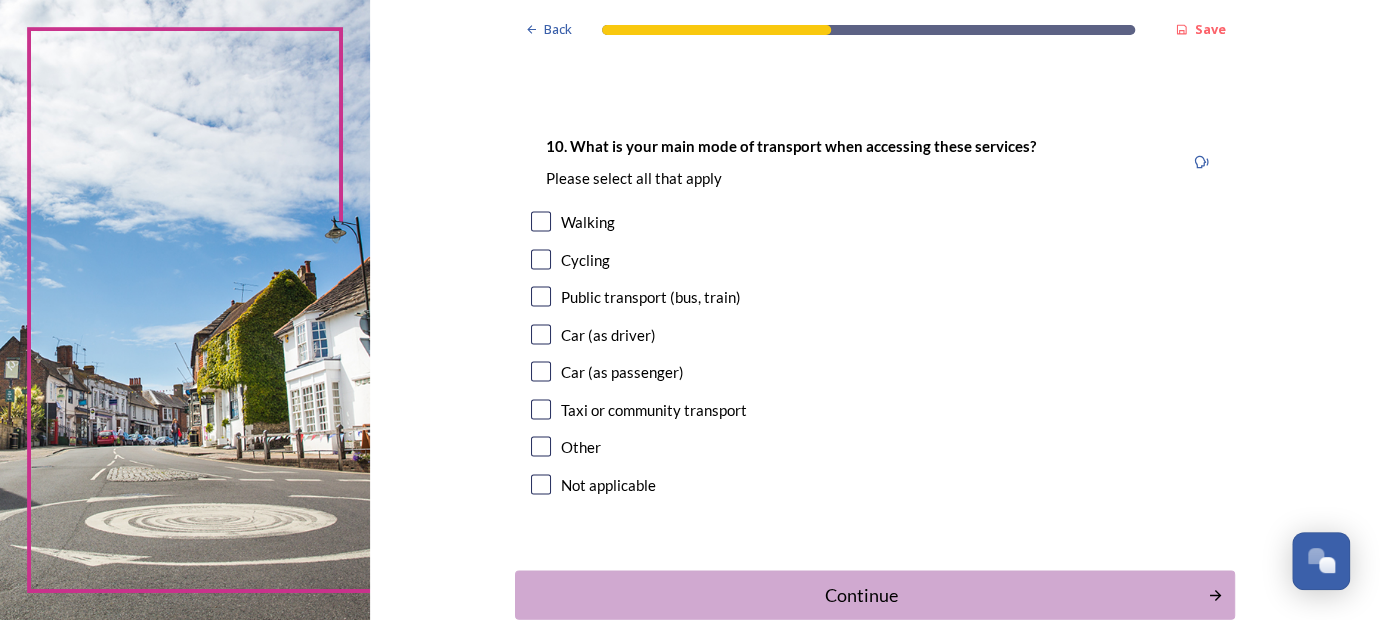 scroll, scrollTop: 1800, scrollLeft: 0, axis: vertical 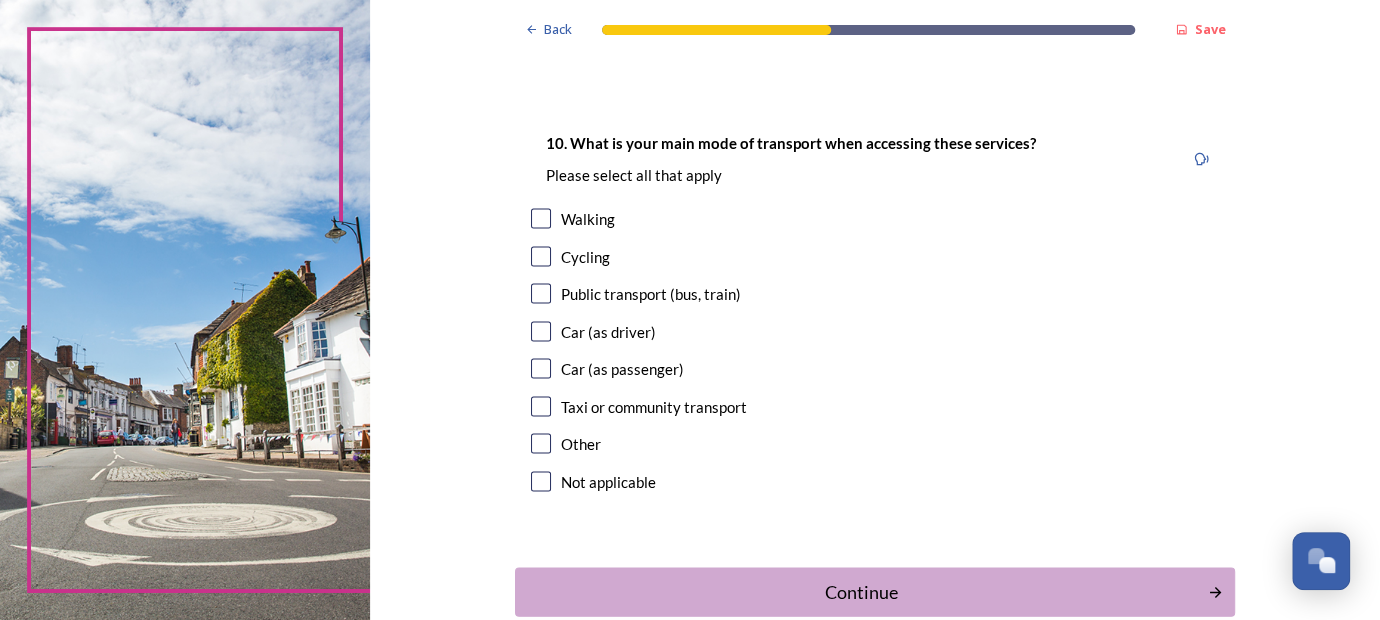 click at bounding box center (541, 331) 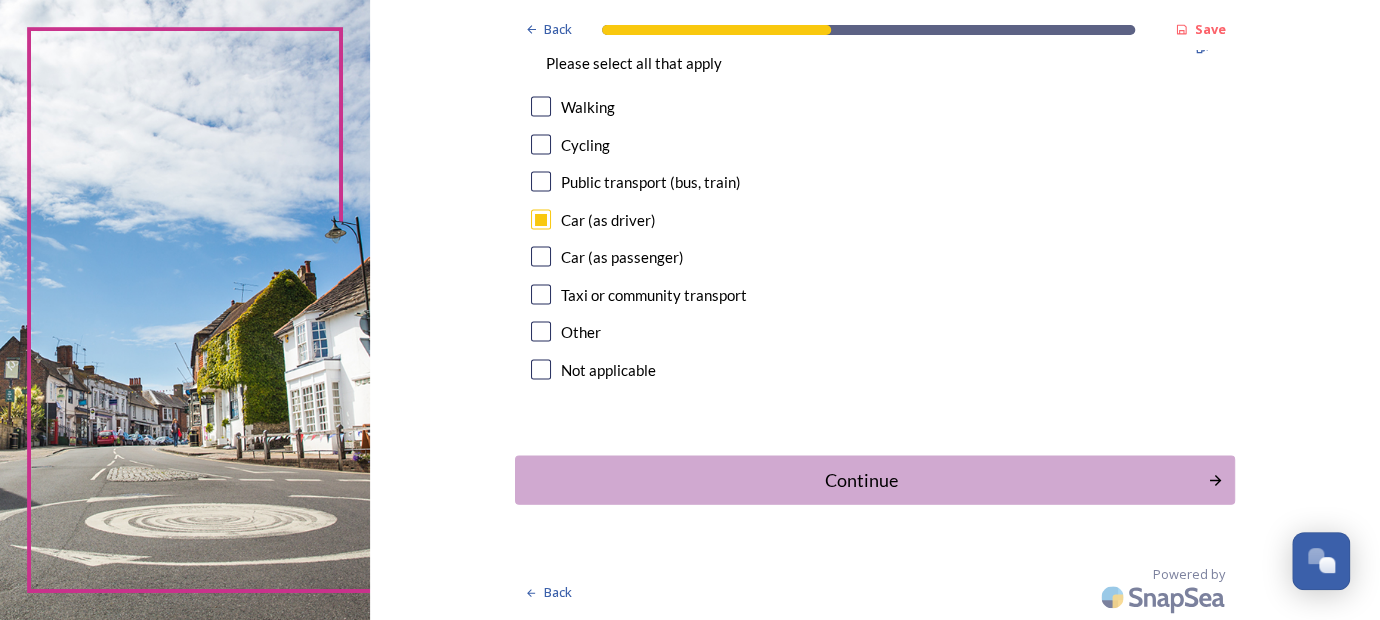 scroll, scrollTop: 1912, scrollLeft: 0, axis: vertical 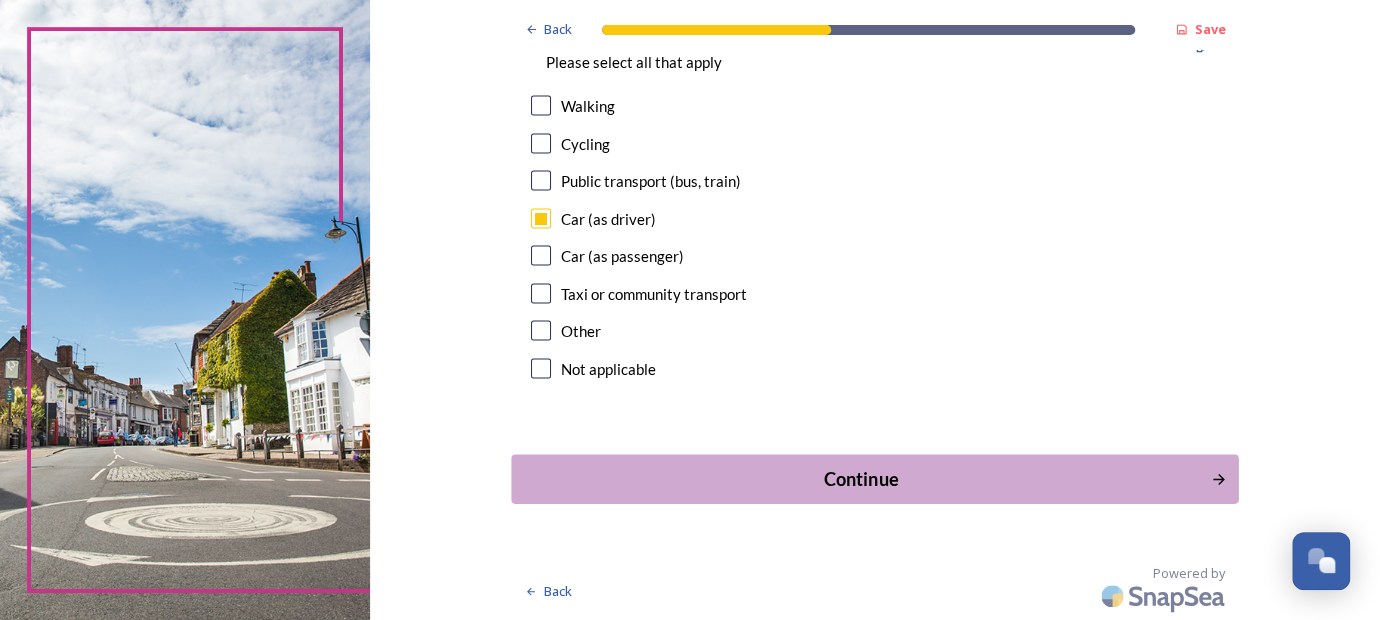 click on "Continue" at bounding box center [861, 479] 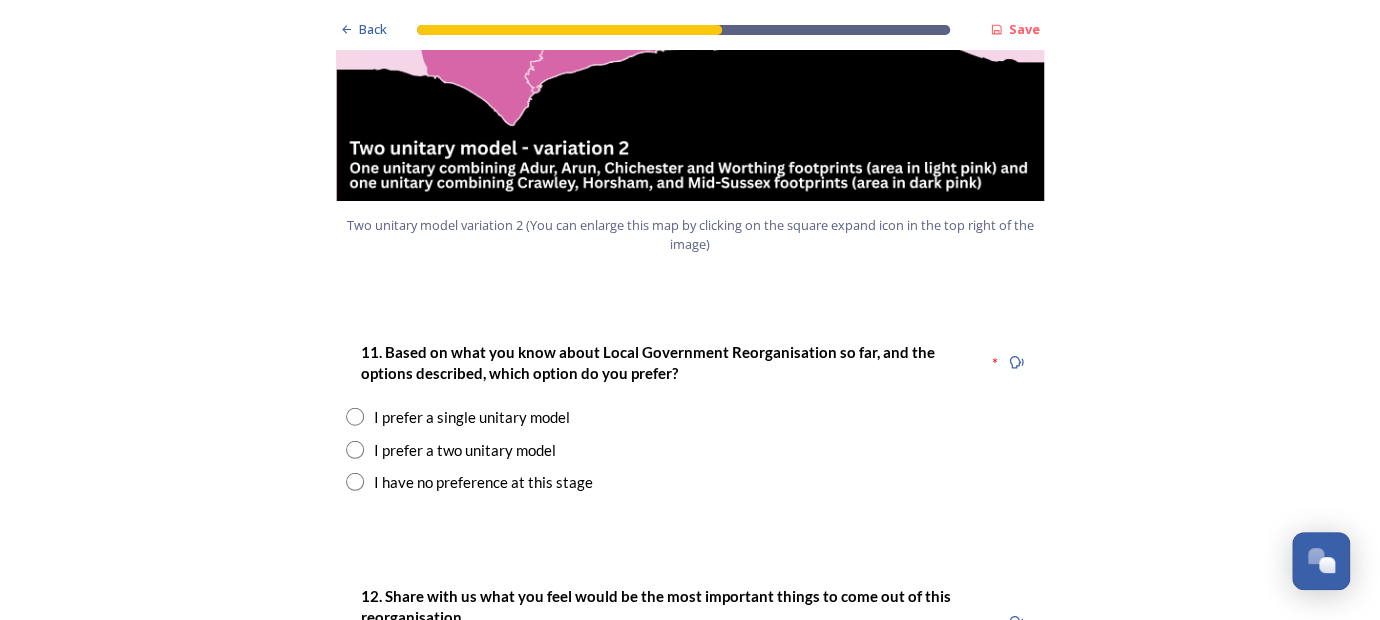scroll, scrollTop: 2500, scrollLeft: 0, axis: vertical 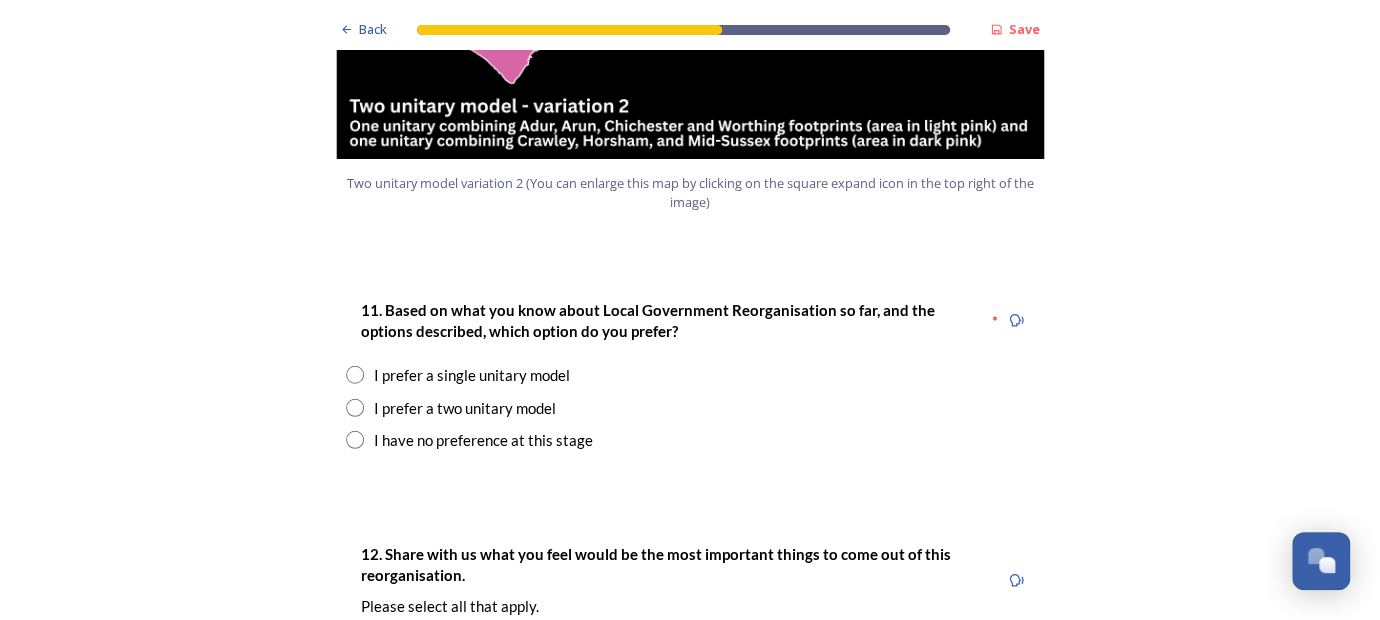 click at bounding box center [355, 375] 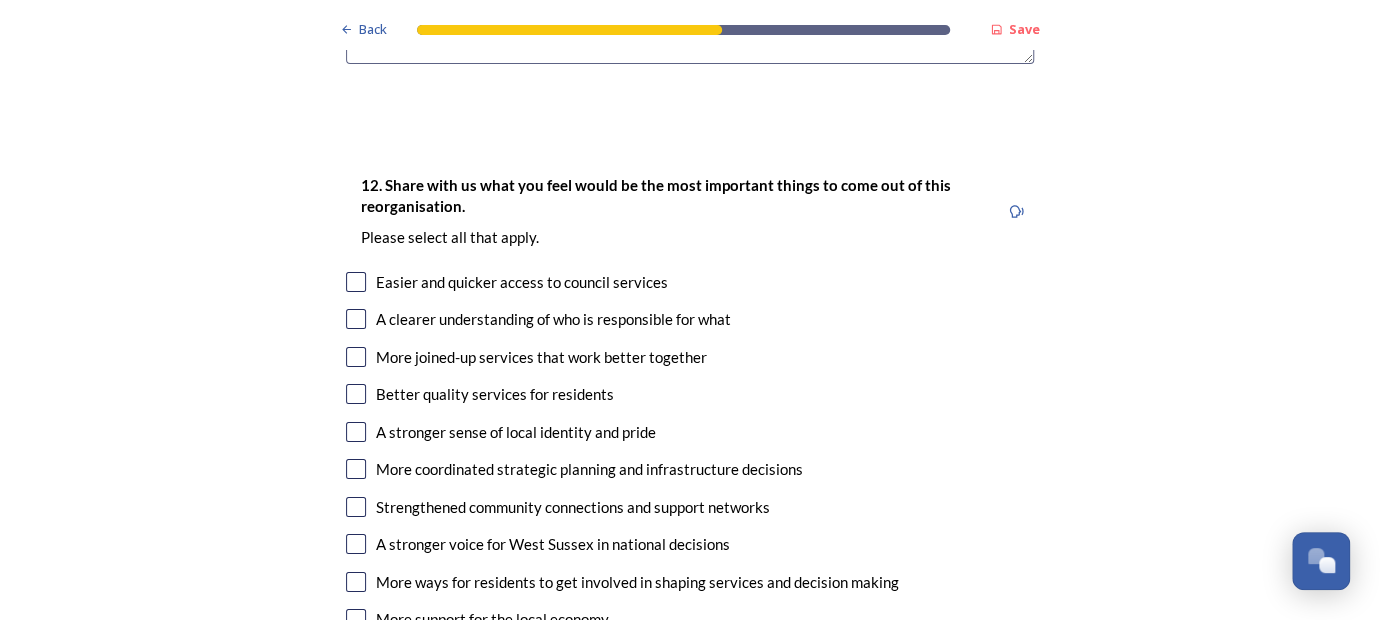 scroll, scrollTop: 3400, scrollLeft: 0, axis: vertical 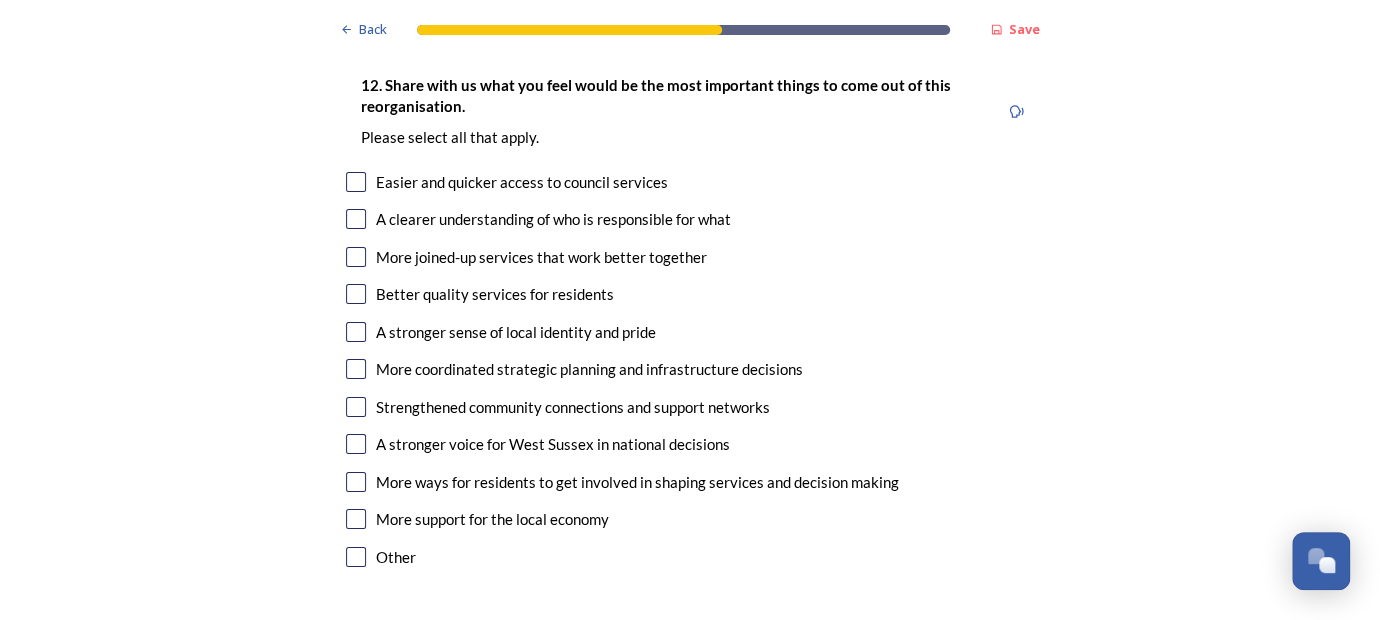 click at bounding box center (356, 219) 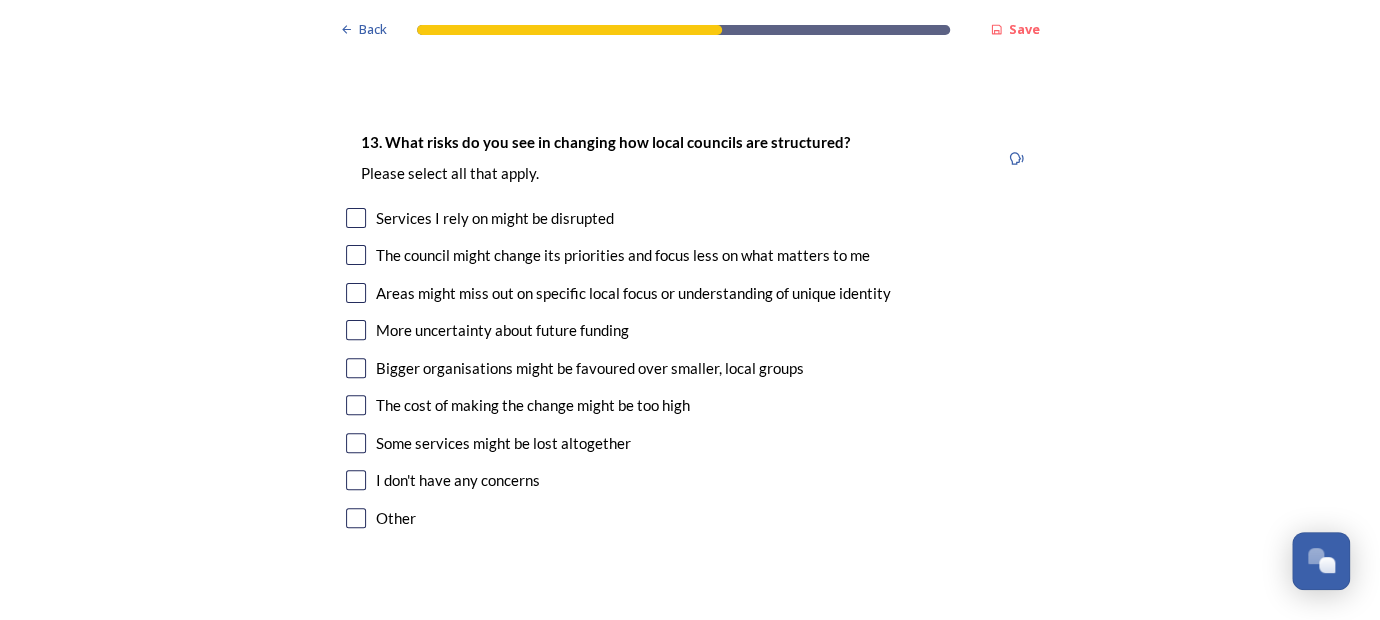 scroll, scrollTop: 3900, scrollLeft: 0, axis: vertical 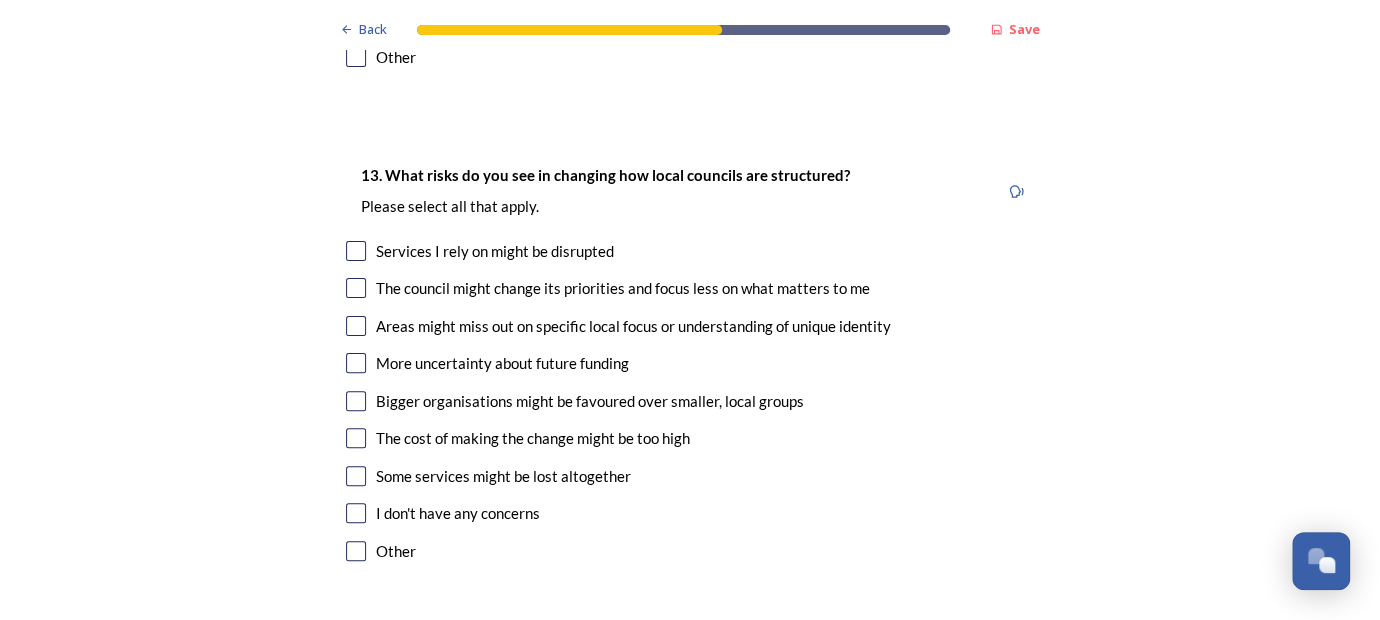 click at bounding box center (356, 401) 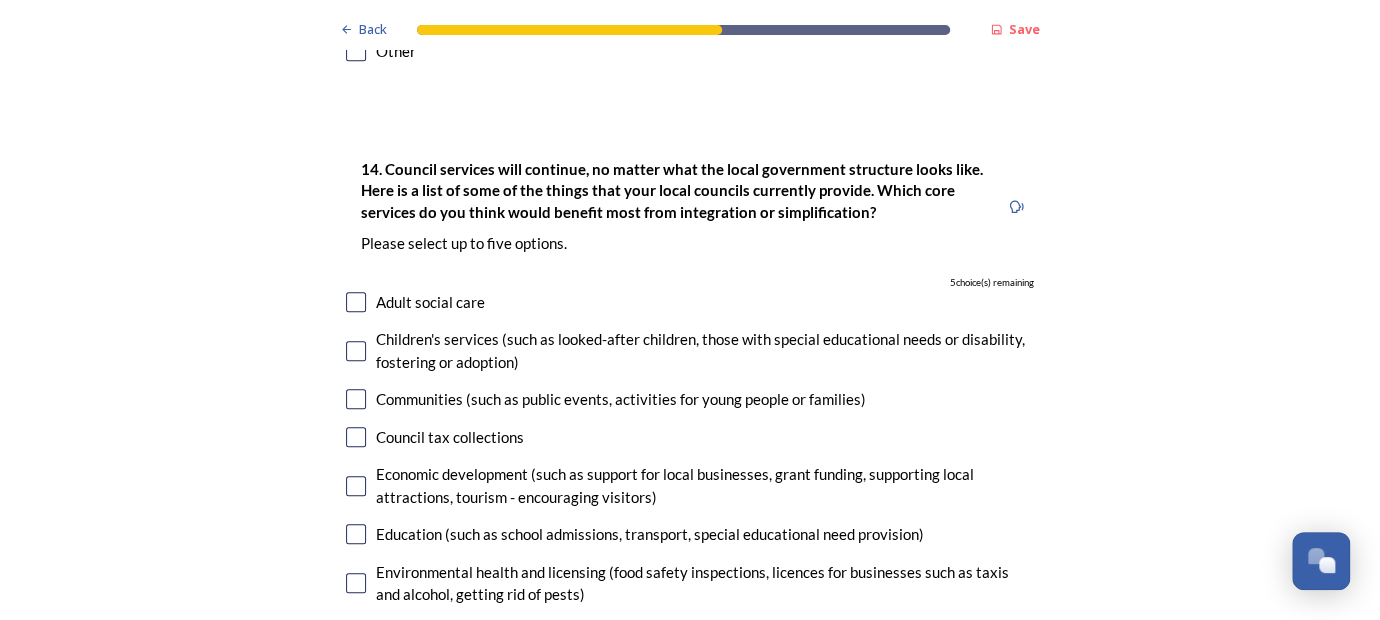 scroll, scrollTop: 4500, scrollLeft: 0, axis: vertical 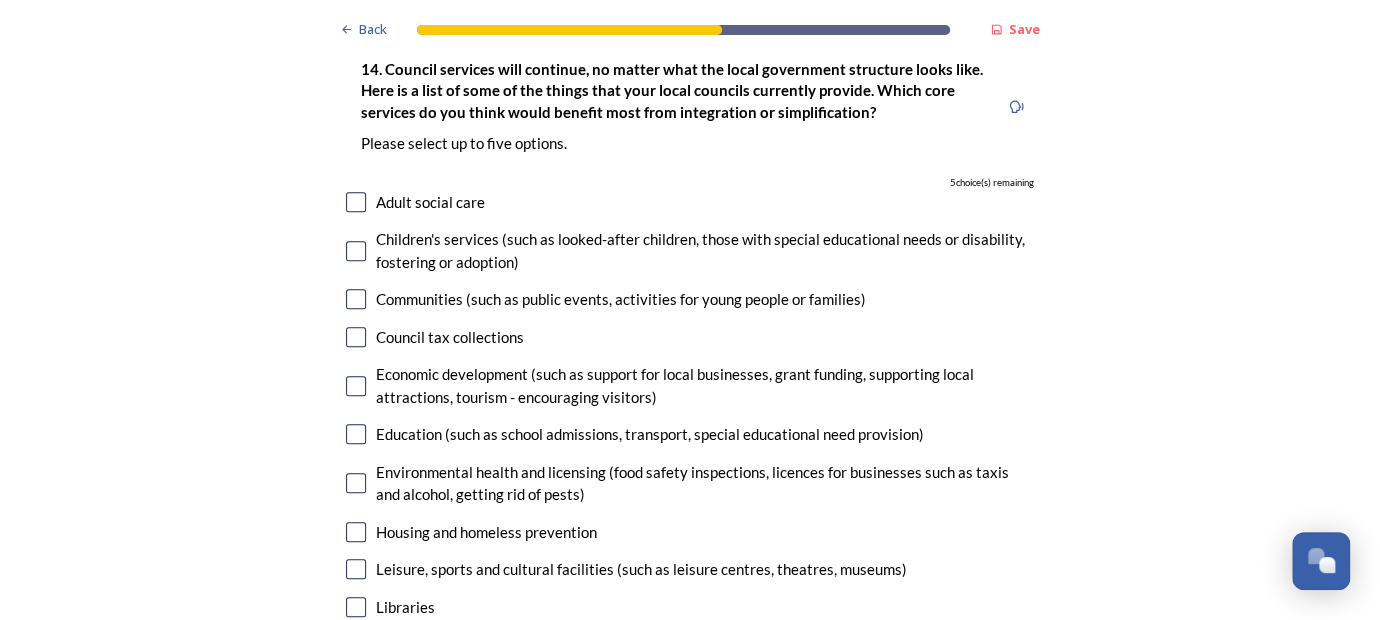 click at bounding box center [356, 202] 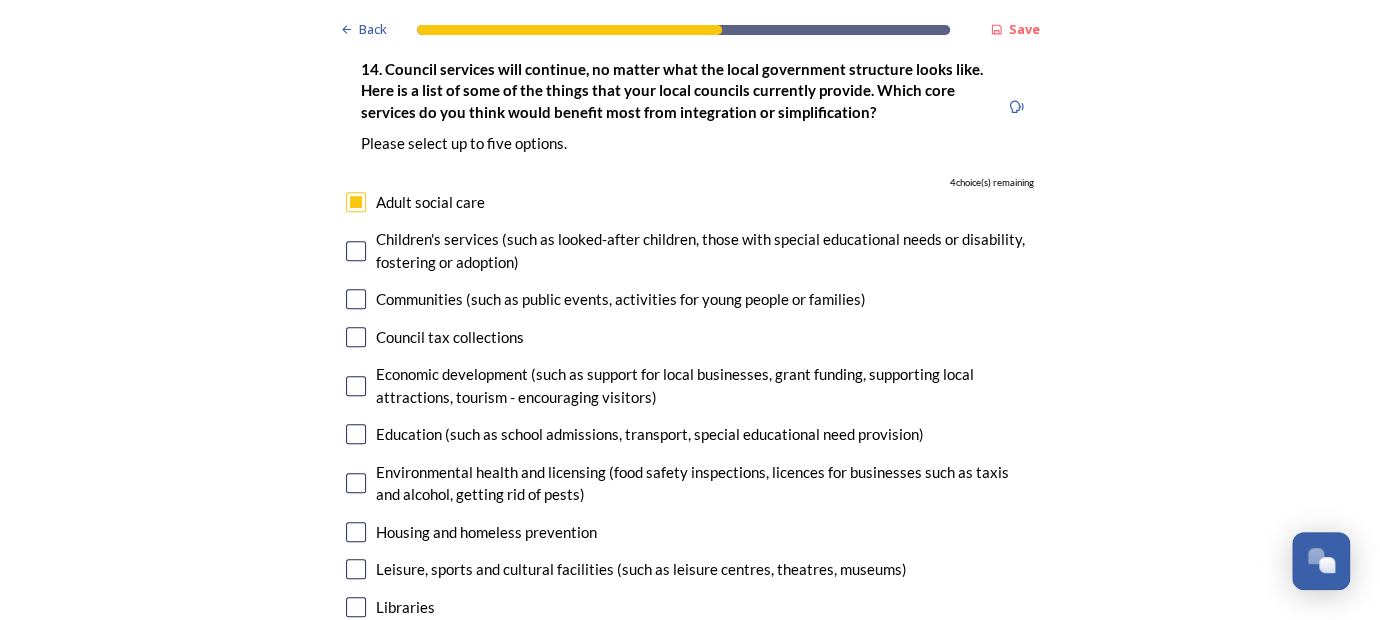 click at bounding box center [356, 251] 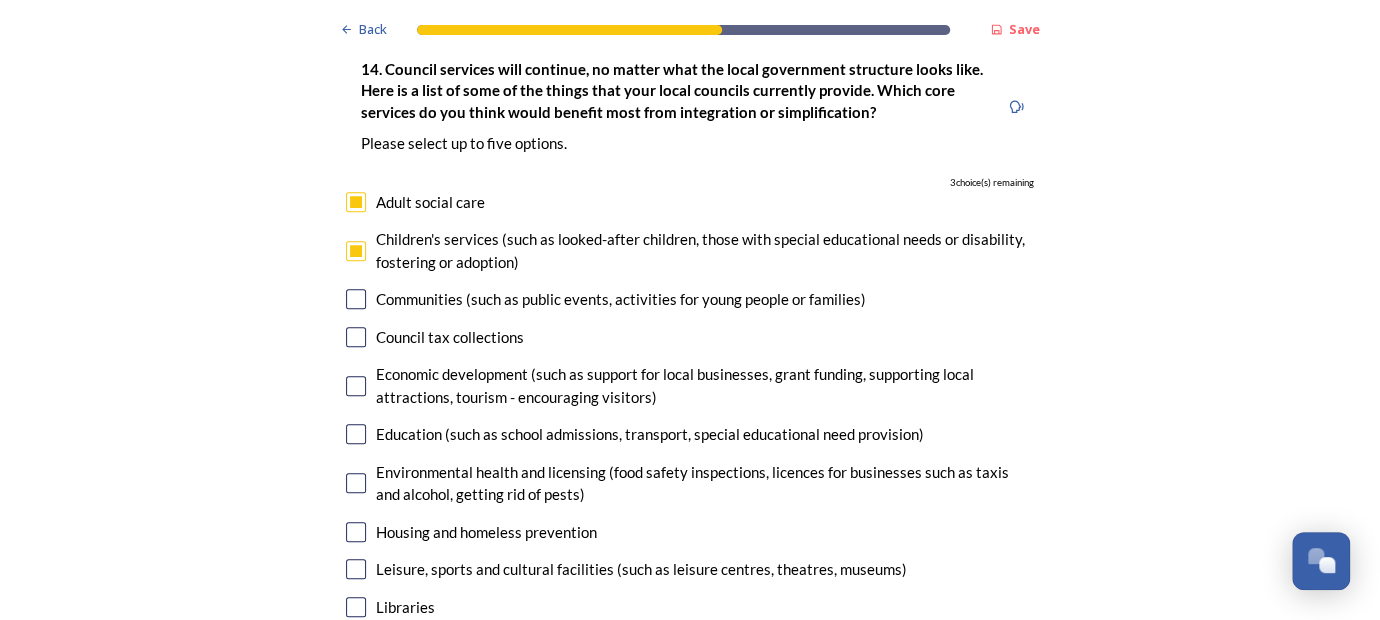 click at bounding box center [356, 386] 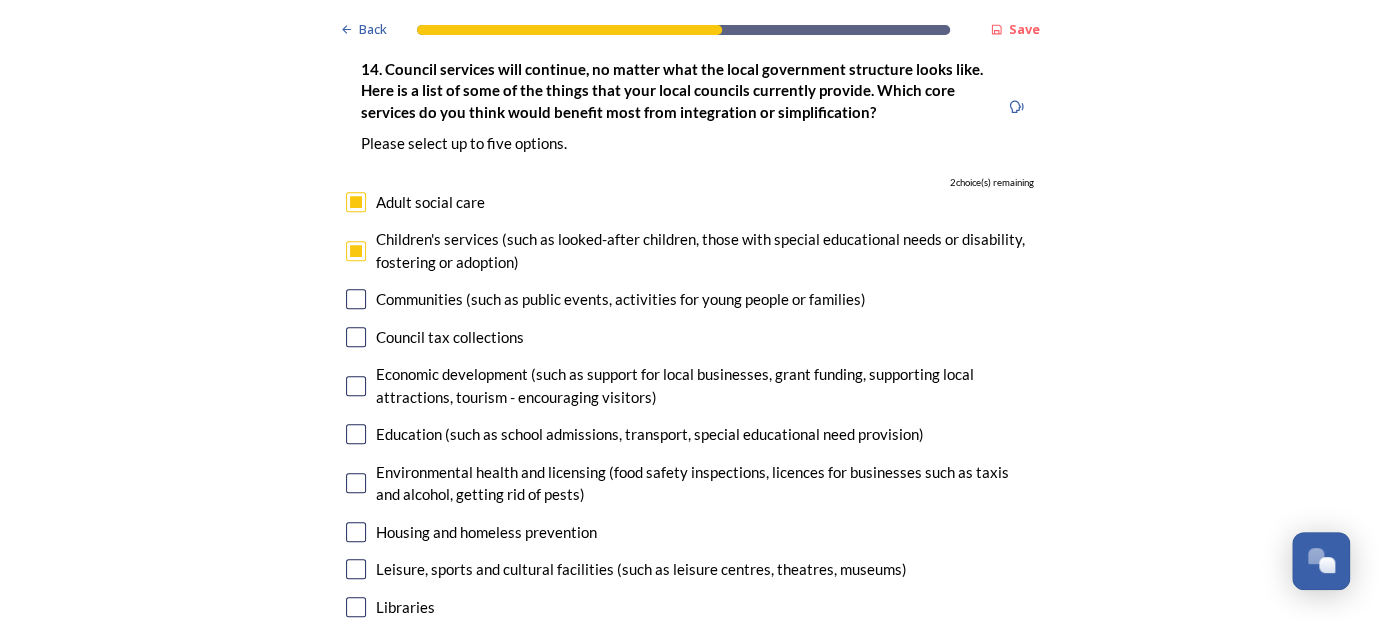 checkbox on "true" 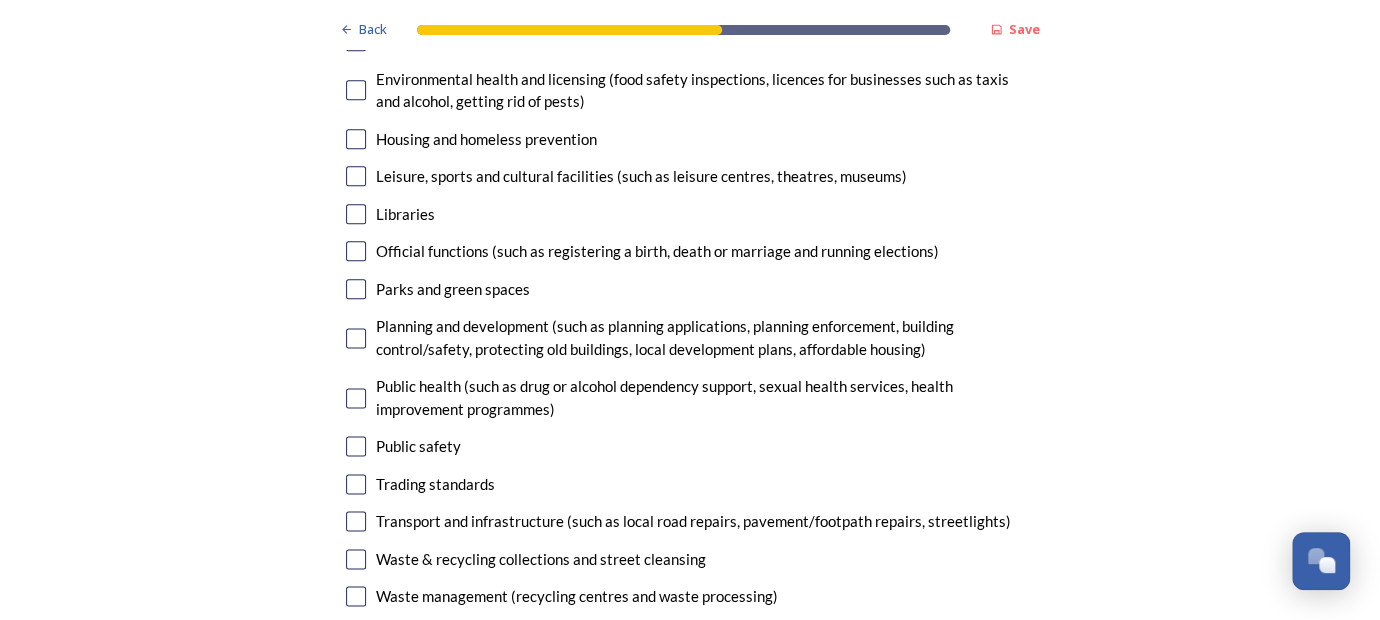 scroll, scrollTop: 4900, scrollLeft: 0, axis: vertical 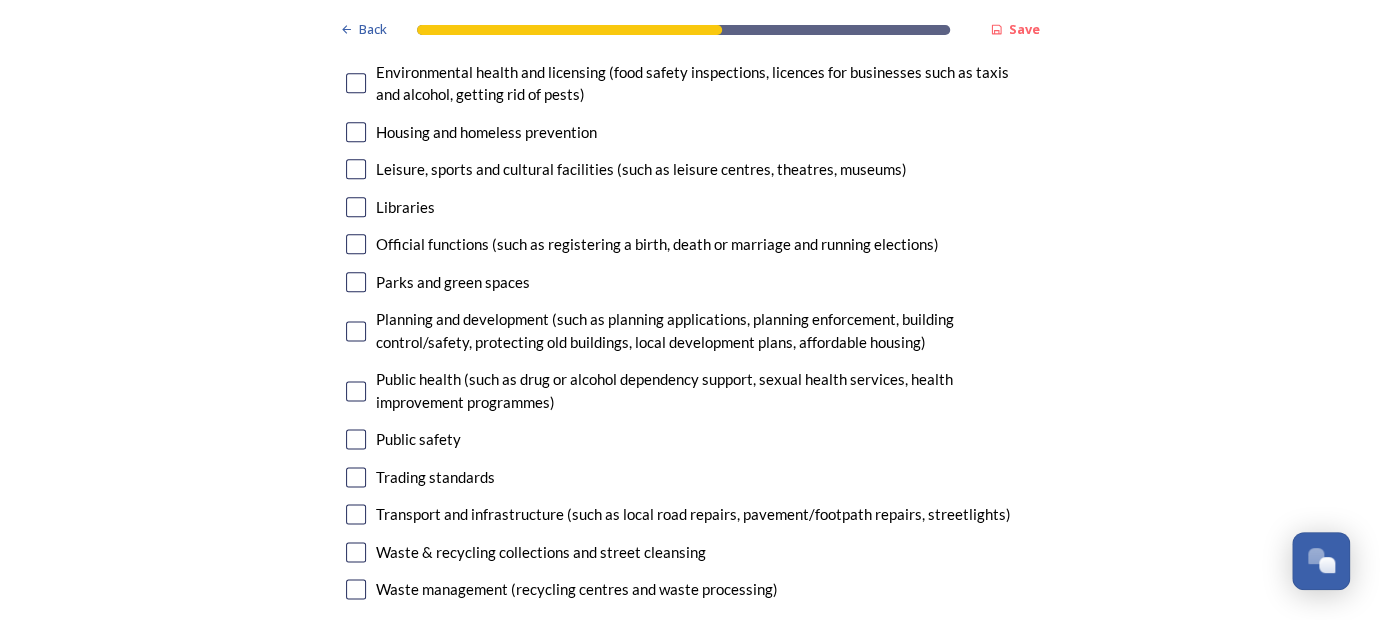 click at bounding box center (356, 391) 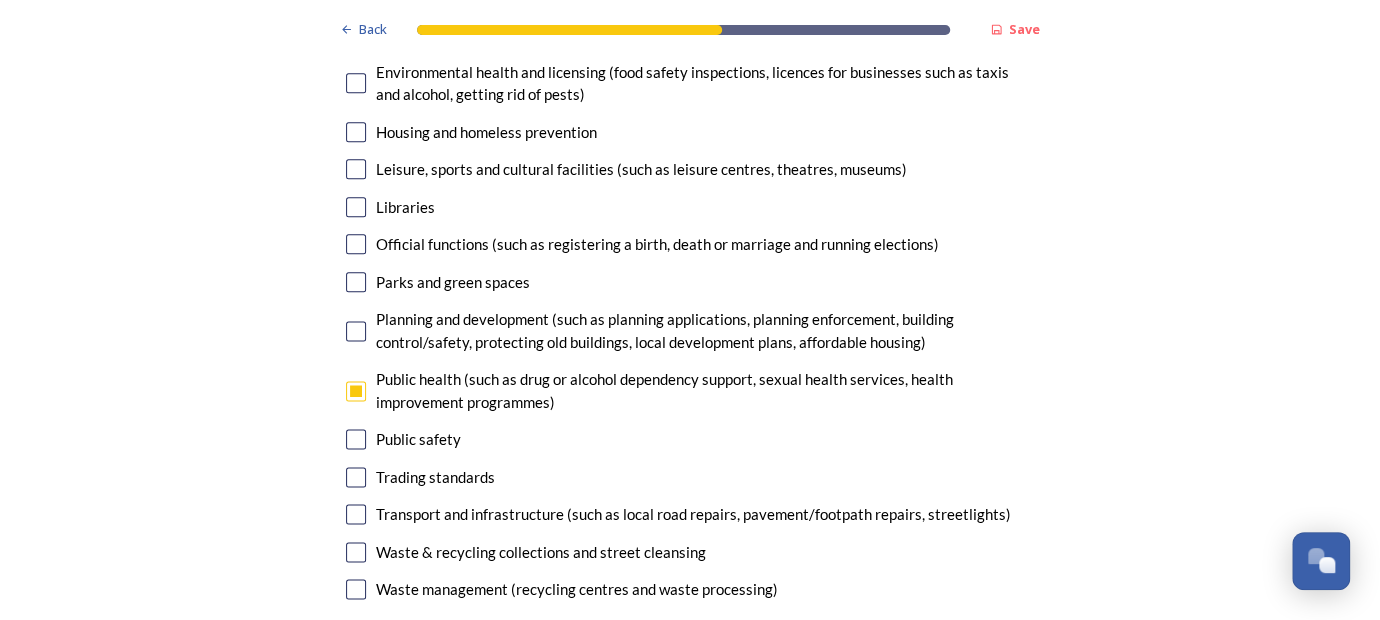 click at bounding box center [356, 514] 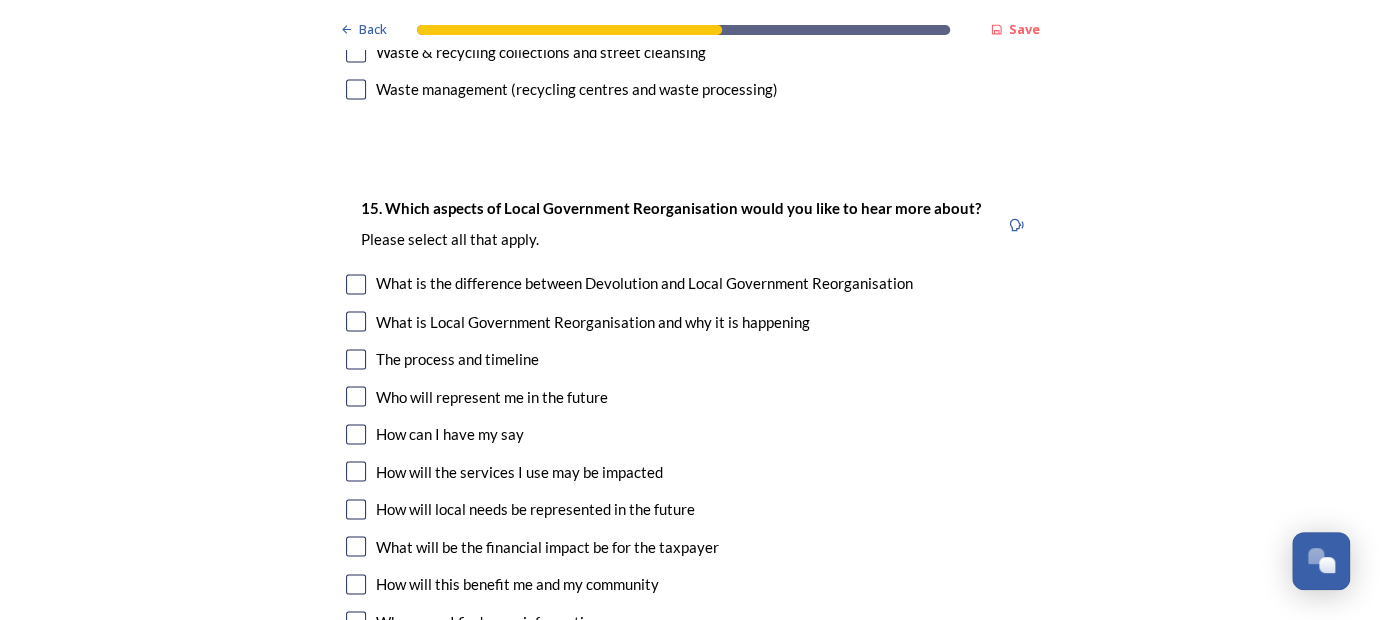 scroll, scrollTop: 5500, scrollLeft: 0, axis: vertical 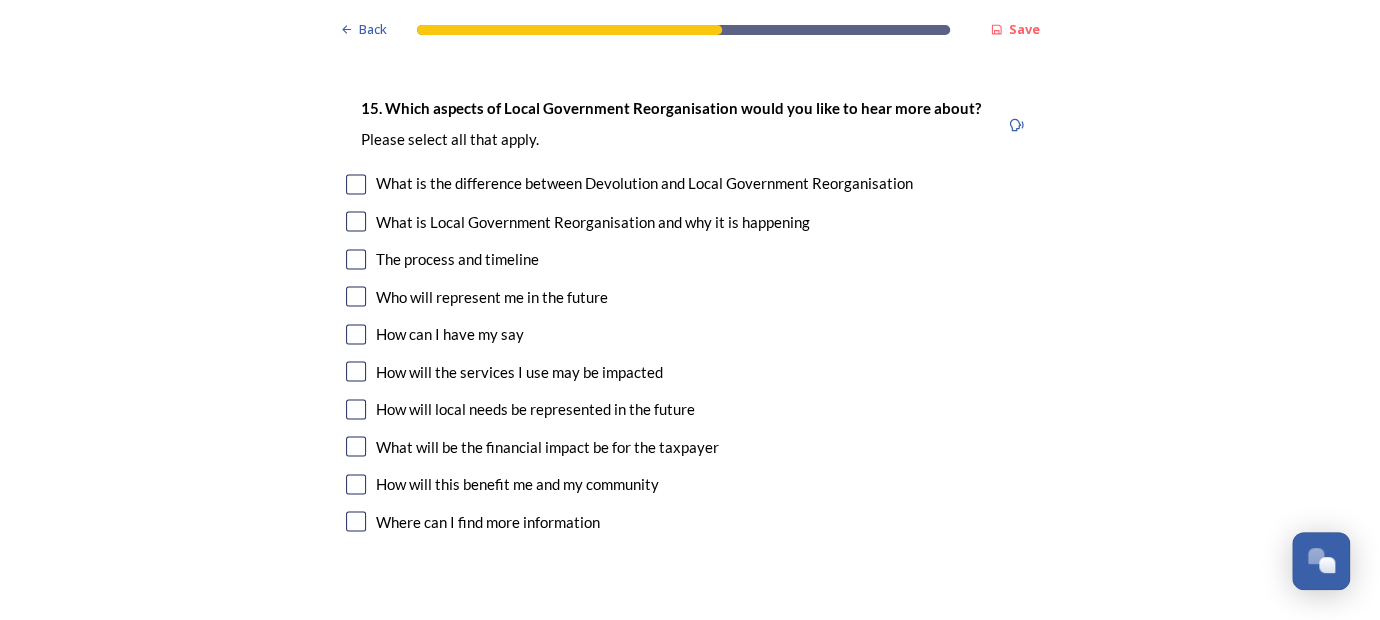click at bounding box center (356, 409) 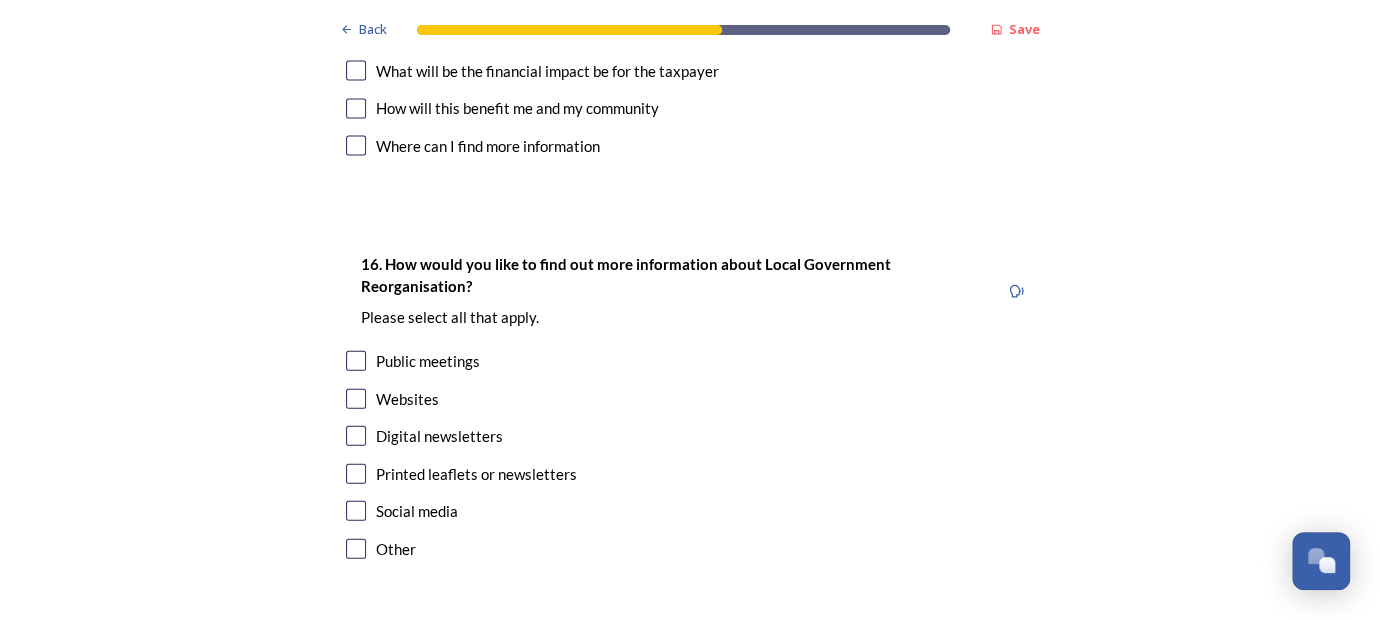 scroll, scrollTop: 5900, scrollLeft: 0, axis: vertical 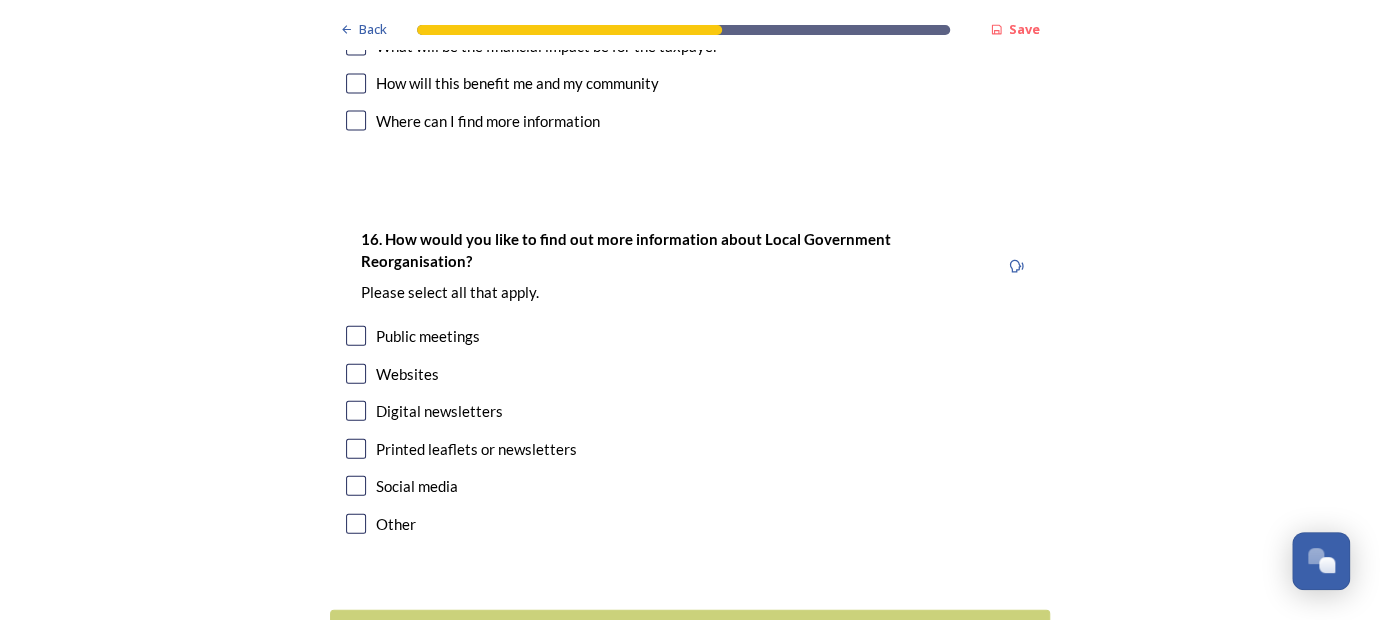 click at bounding box center [356, 486] 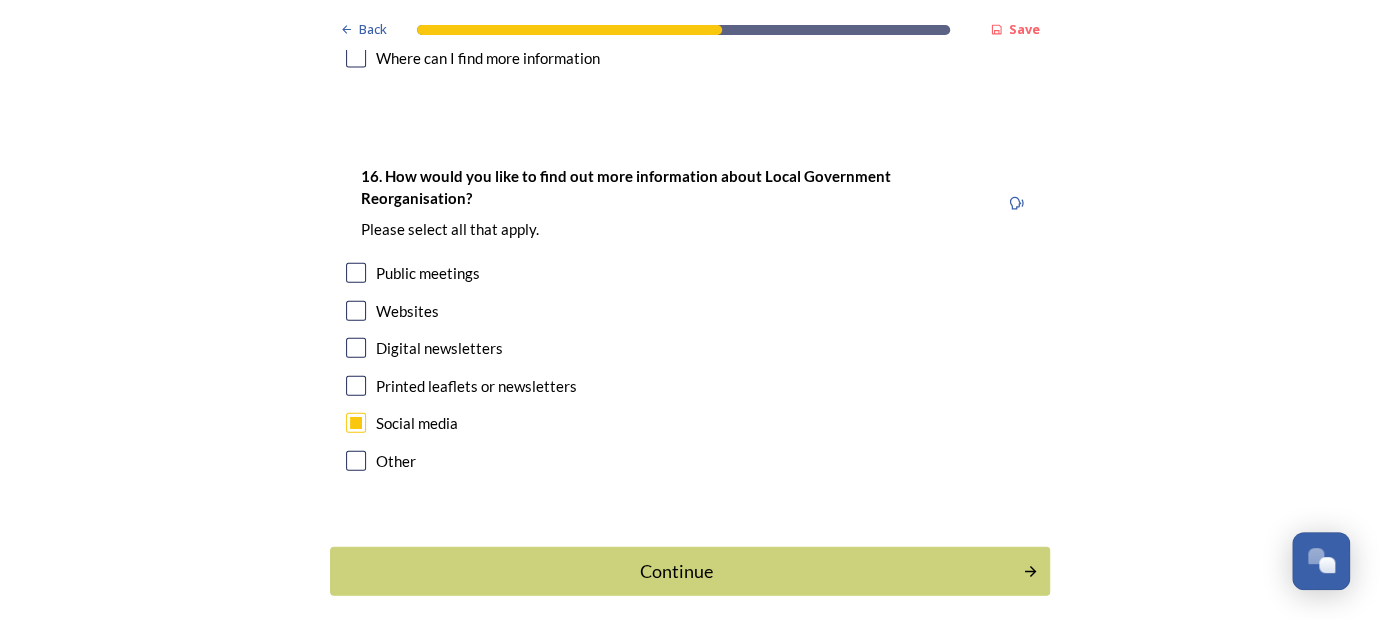 scroll, scrollTop: 5995, scrollLeft: 0, axis: vertical 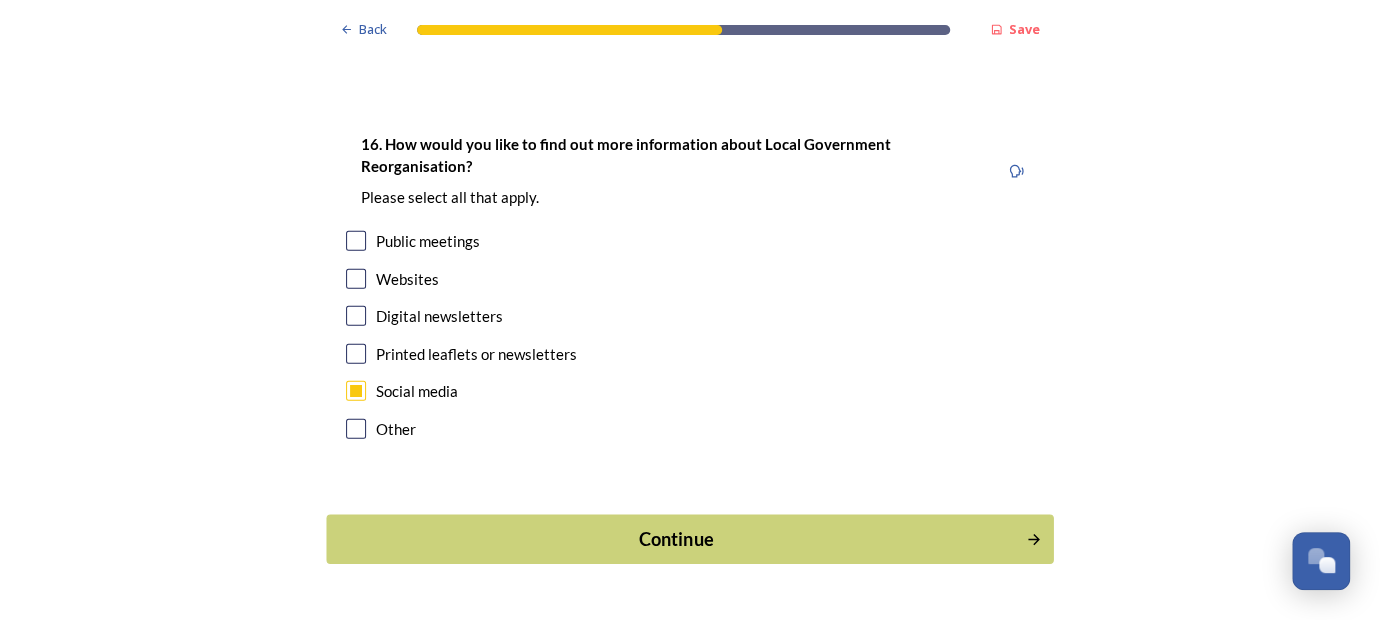click on "Continue" at bounding box center (676, 539) 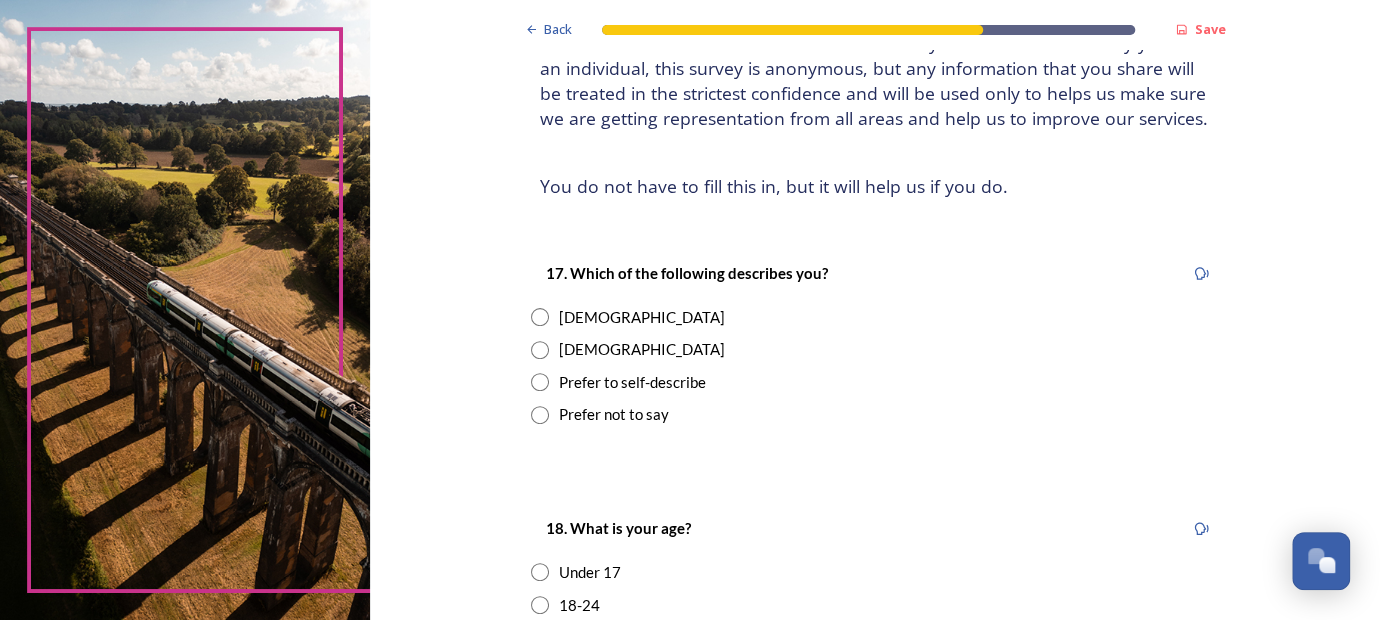 scroll, scrollTop: 200, scrollLeft: 0, axis: vertical 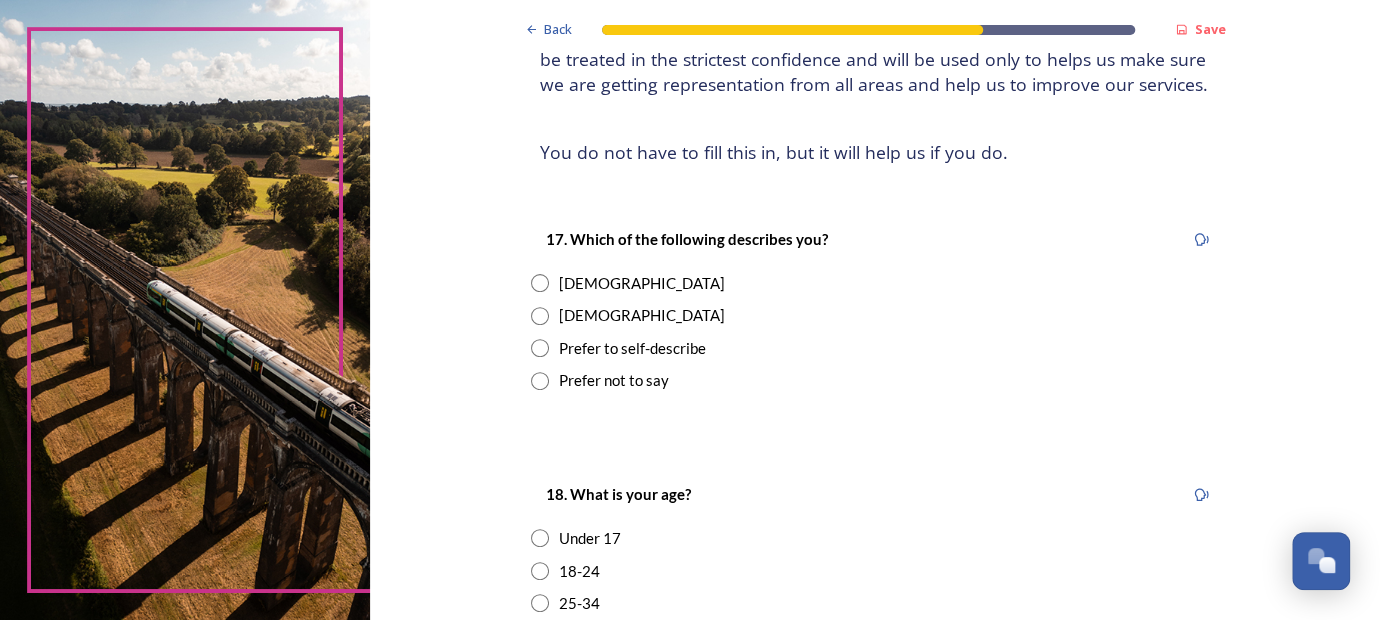 click at bounding box center (540, 283) 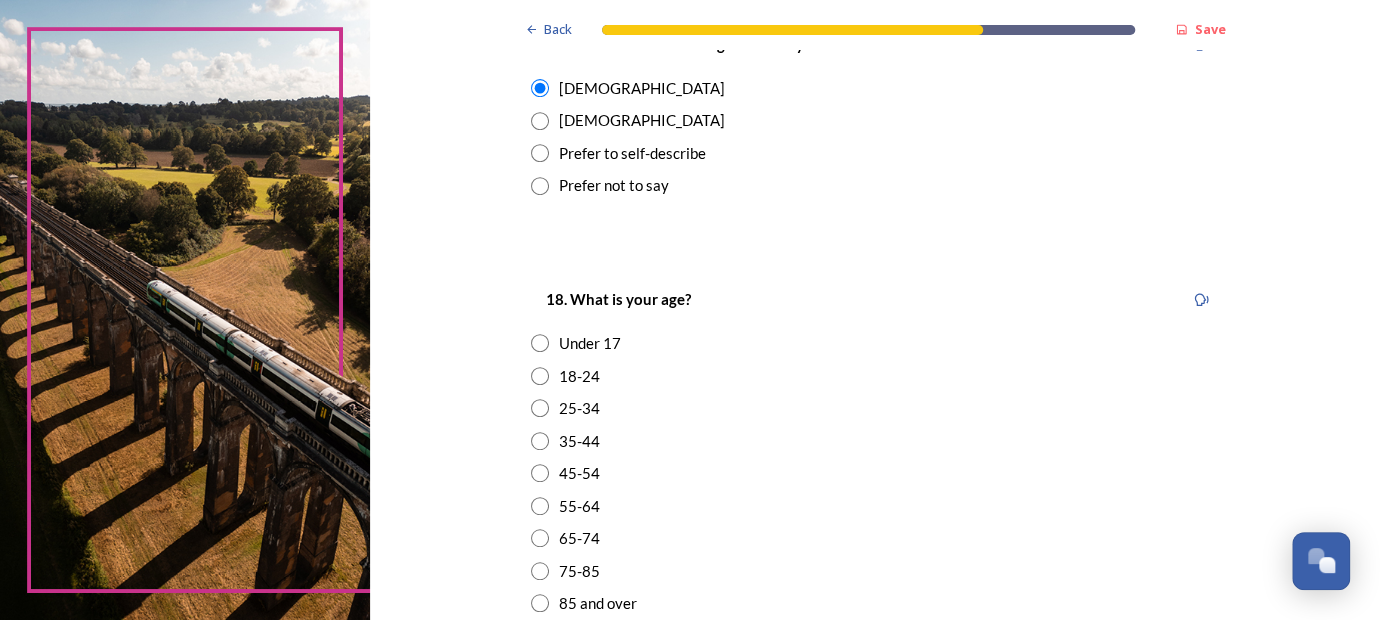 scroll, scrollTop: 400, scrollLeft: 0, axis: vertical 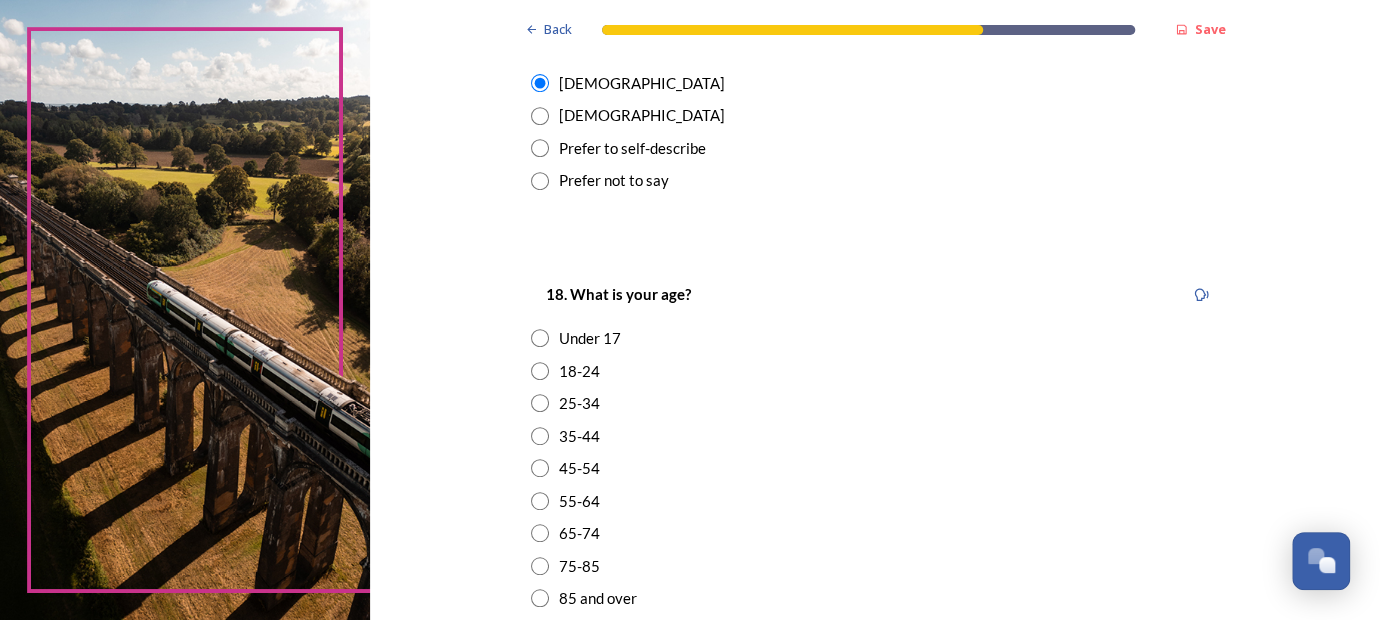 click at bounding box center (540, 501) 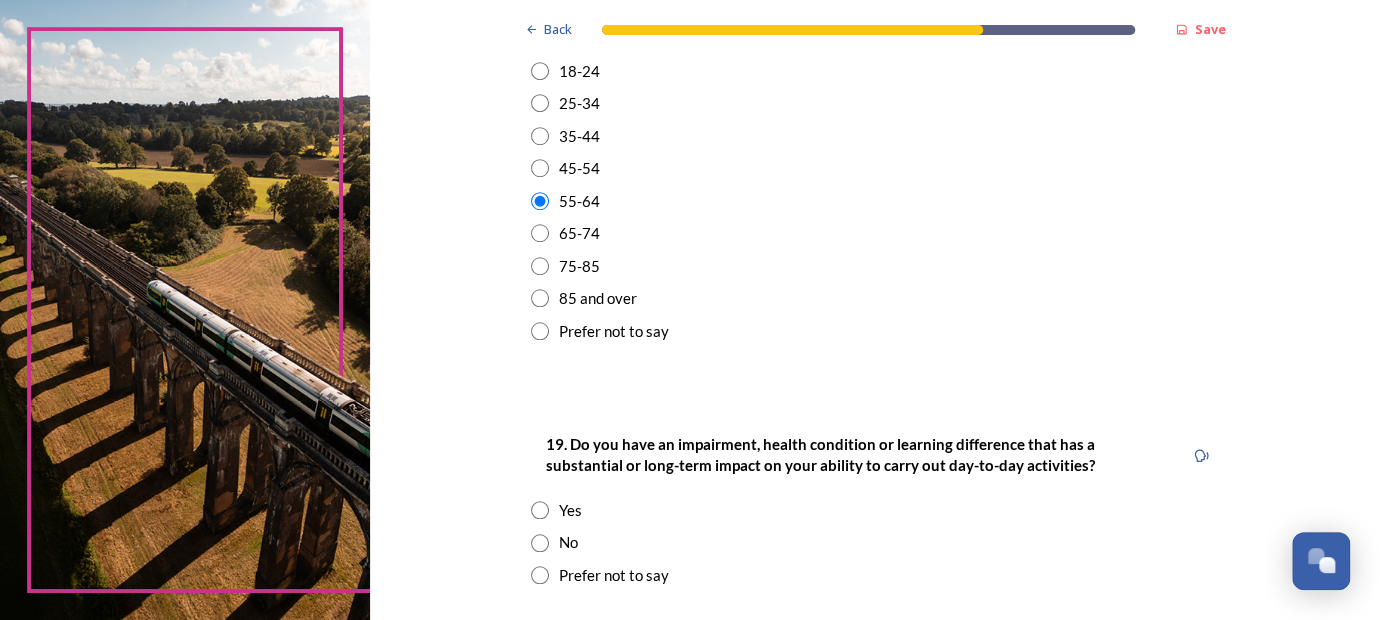 scroll, scrollTop: 800, scrollLeft: 0, axis: vertical 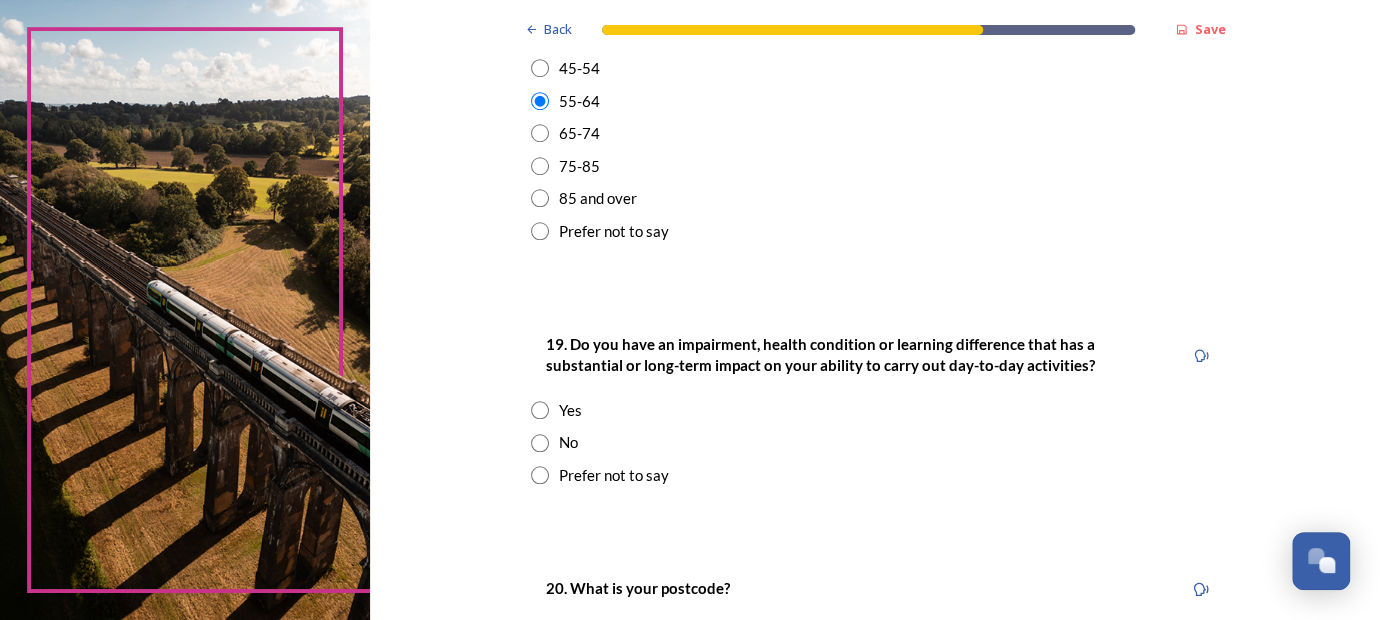 click at bounding box center [540, 443] 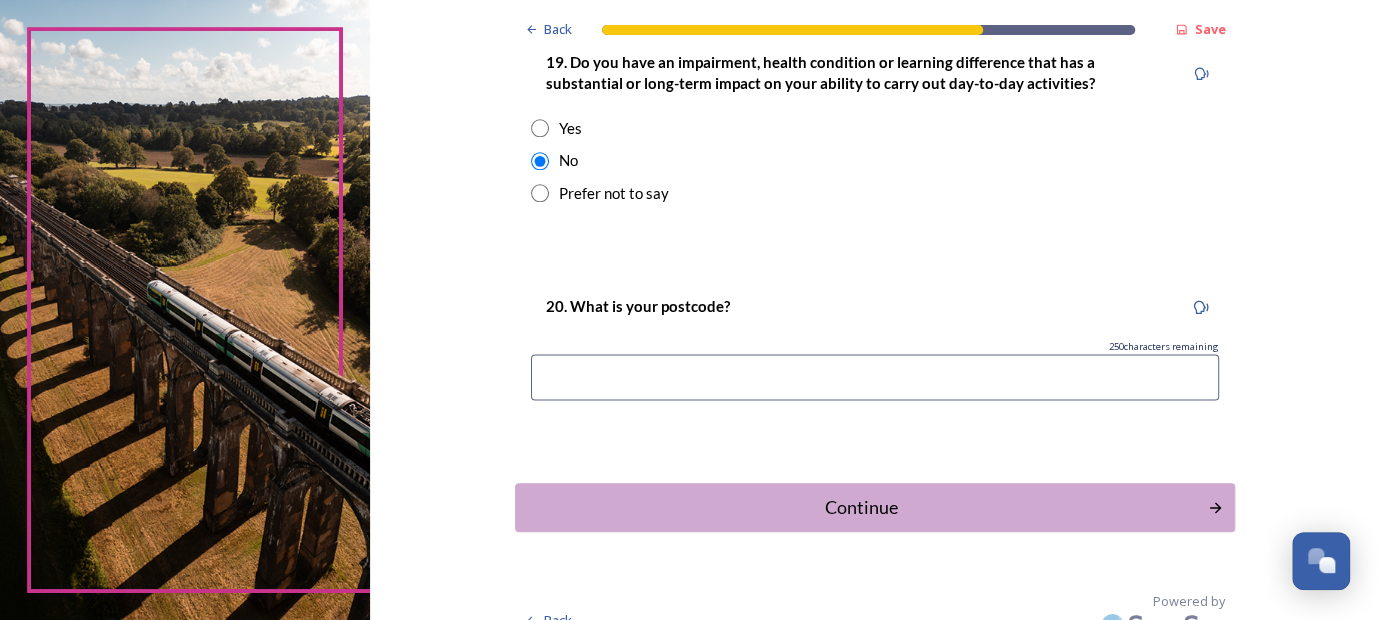 scroll, scrollTop: 1100, scrollLeft: 0, axis: vertical 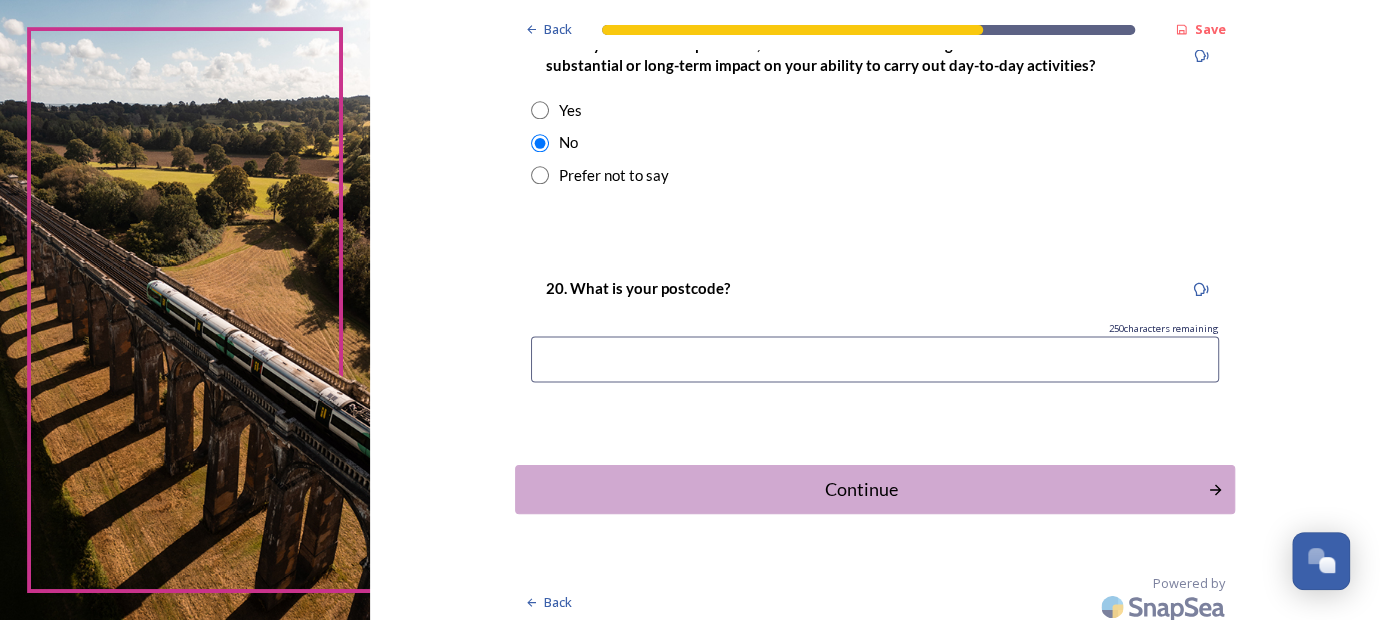 click at bounding box center [875, 359] 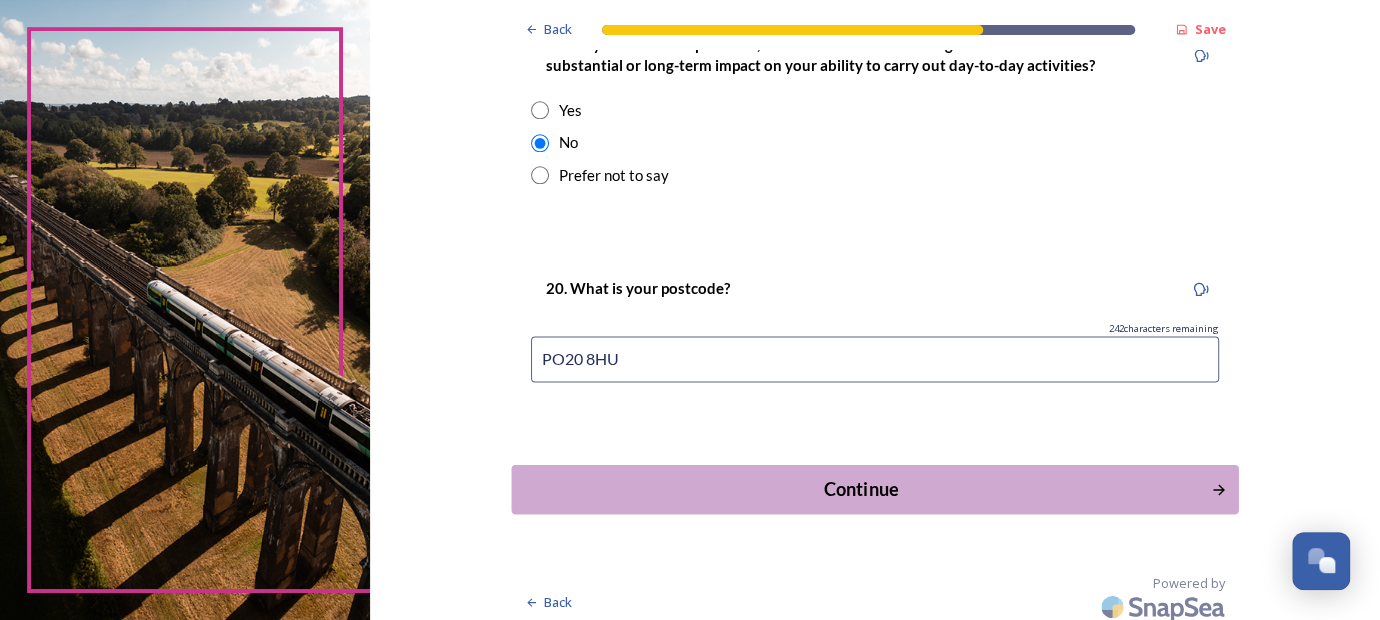 type on "PO20 8HU" 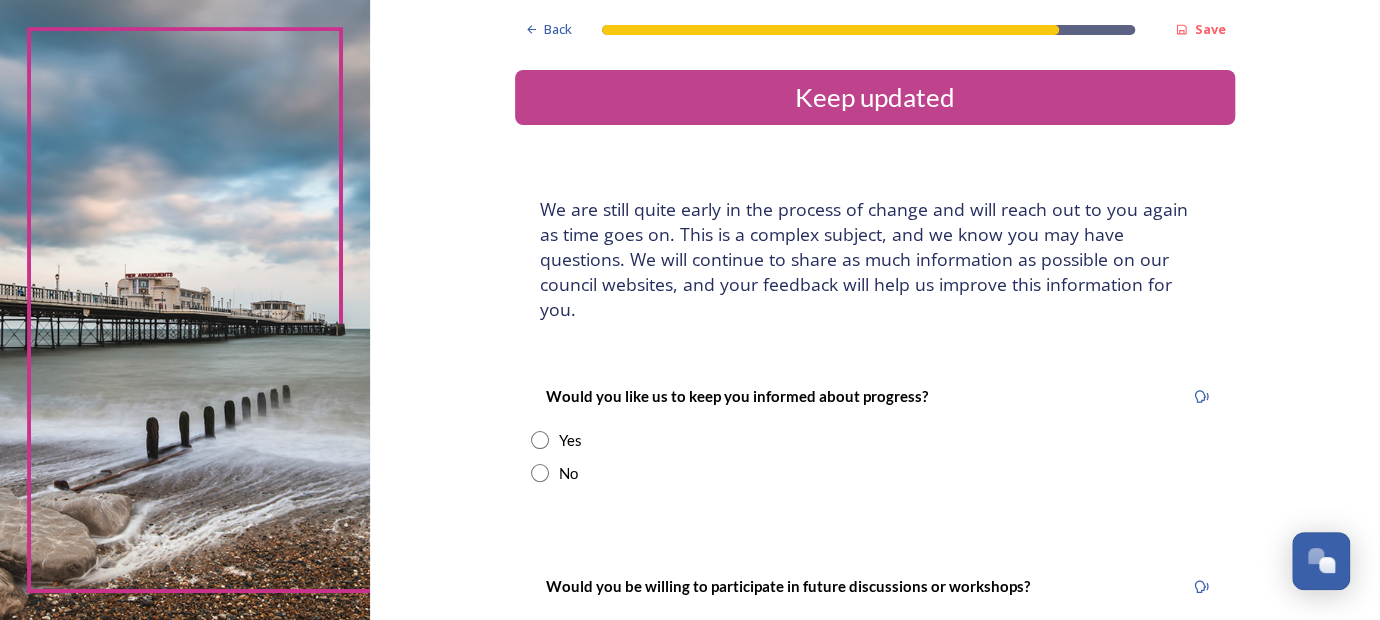 scroll, scrollTop: 100, scrollLeft: 0, axis: vertical 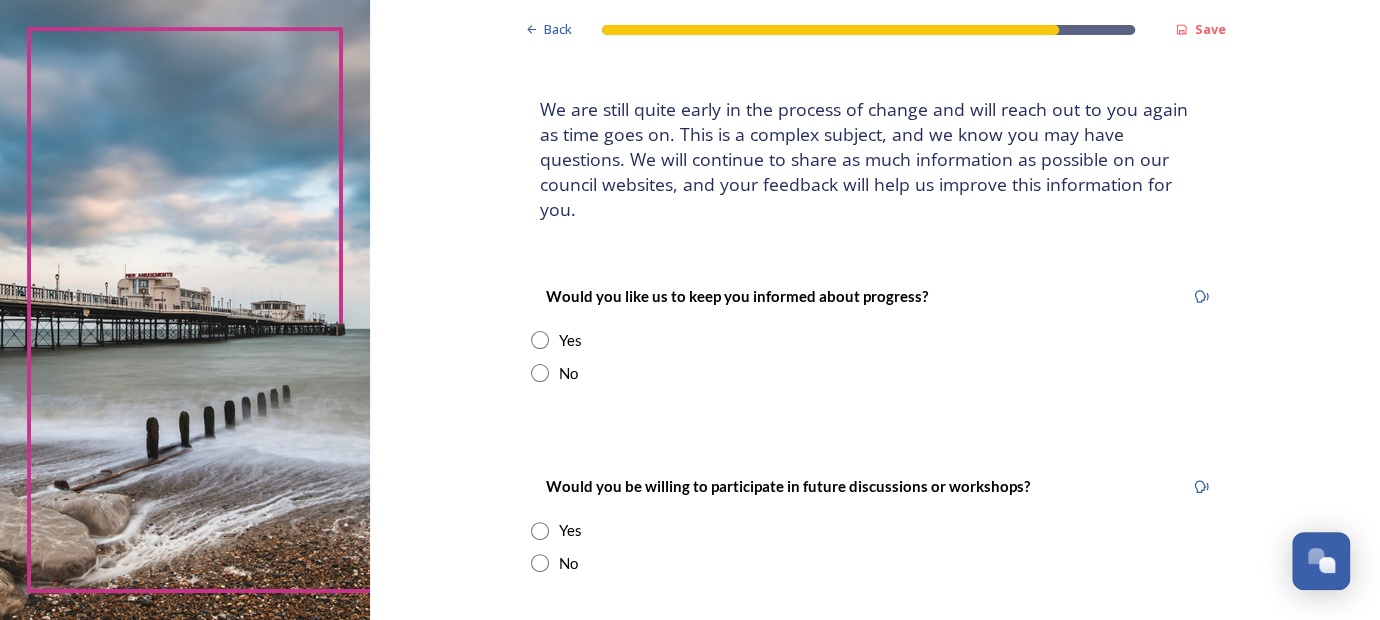 click at bounding box center (540, 340) 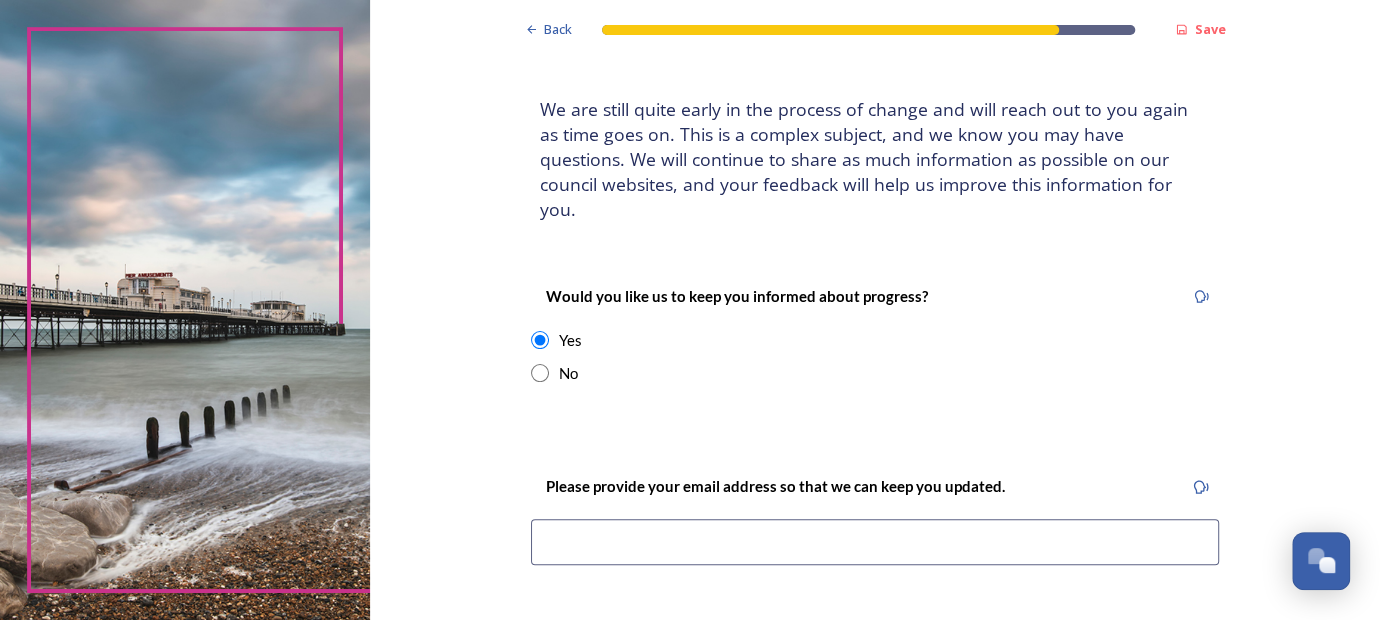 scroll, scrollTop: 200, scrollLeft: 0, axis: vertical 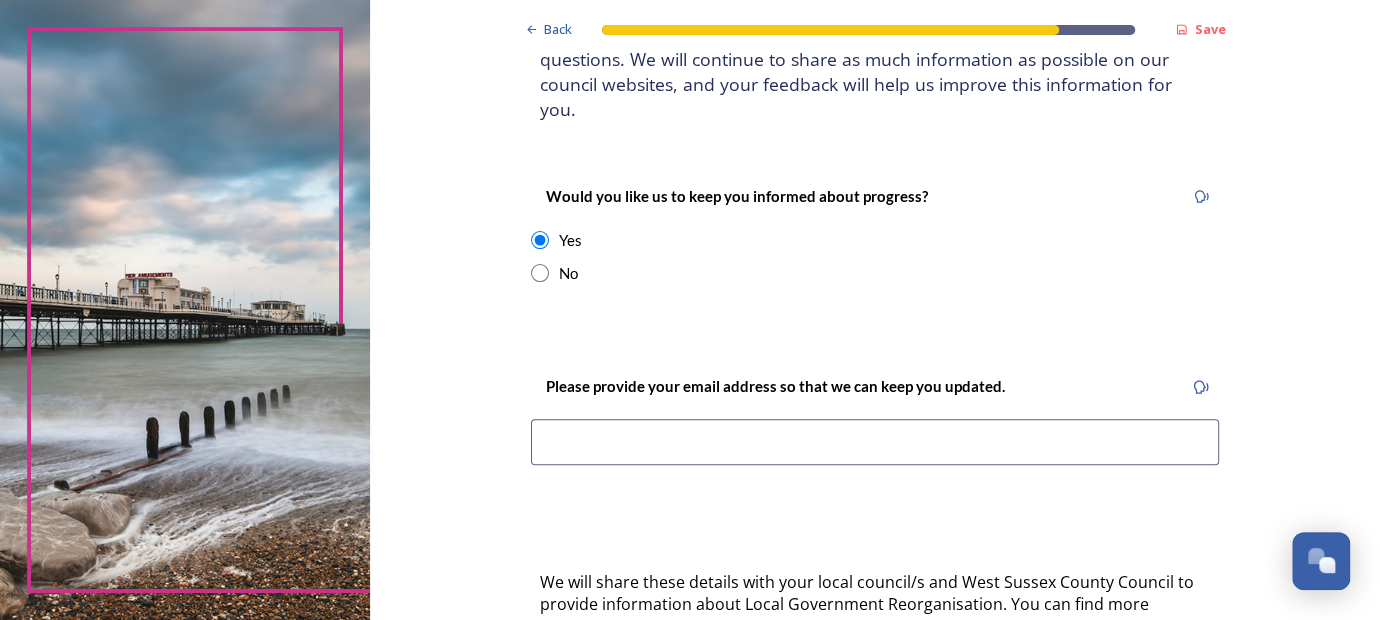 click at bounding box center (875, 442) 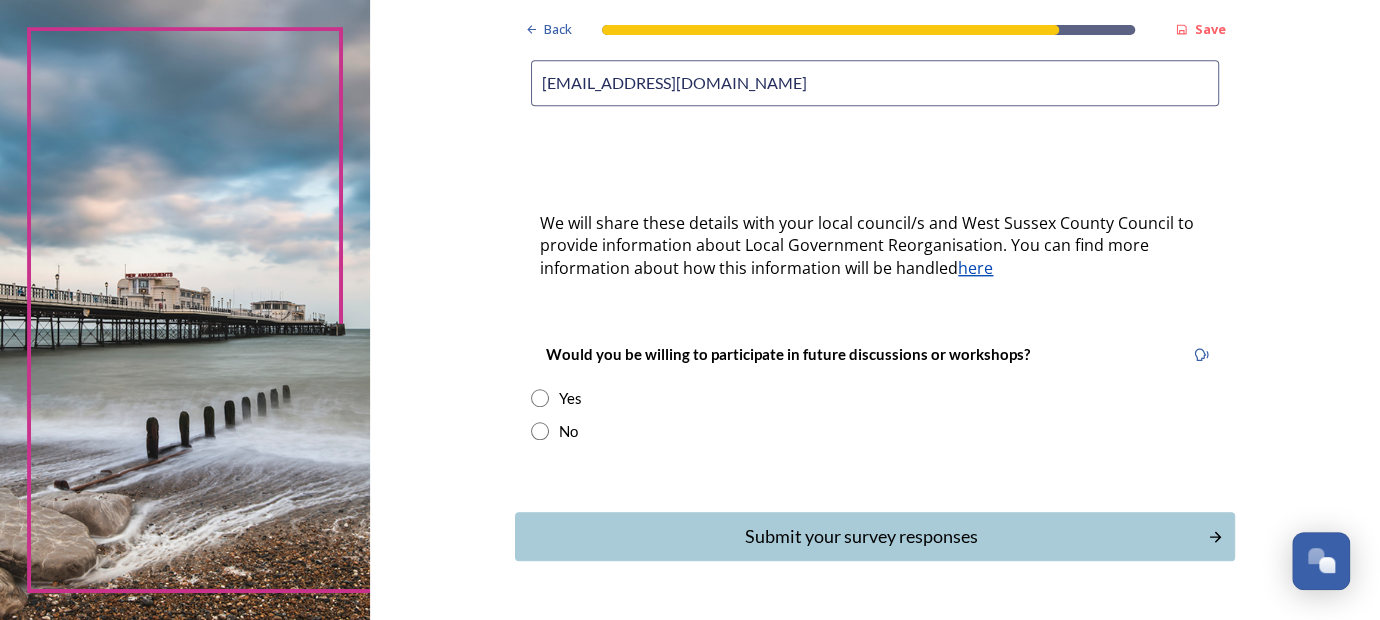 scroll, scrollTop: 590, scrollLeft: 0, axis: vertical 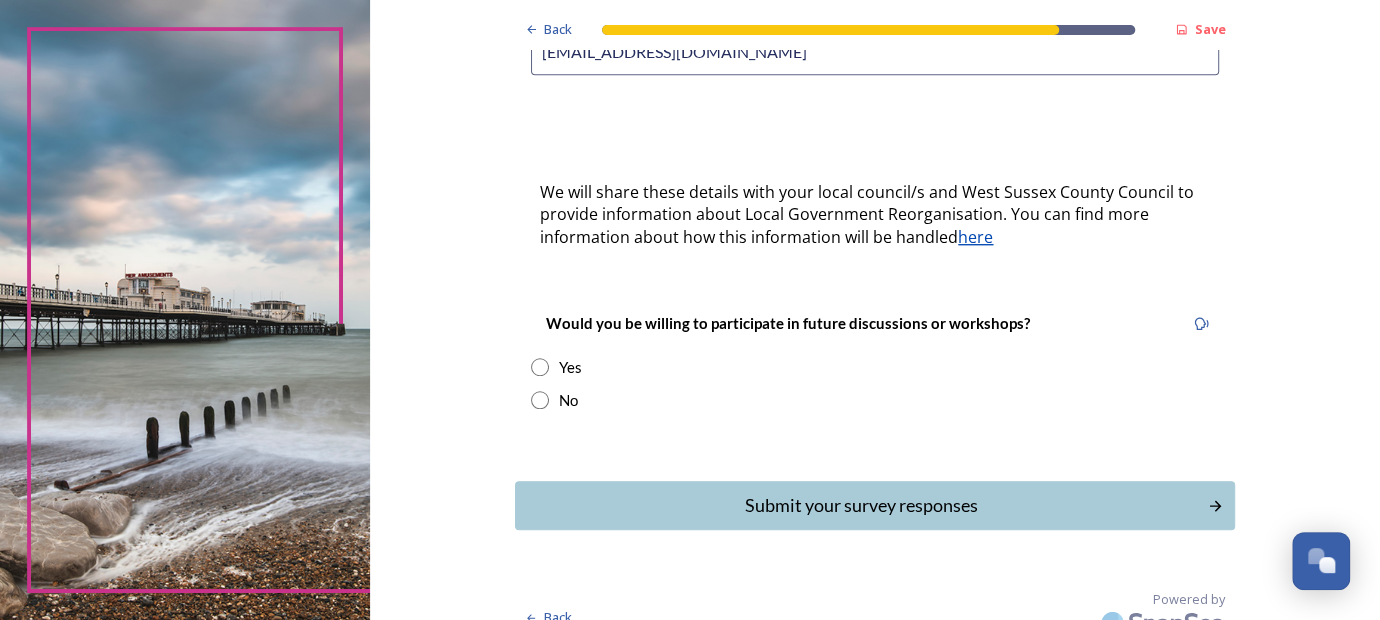 click at bounding box center [540, 400] 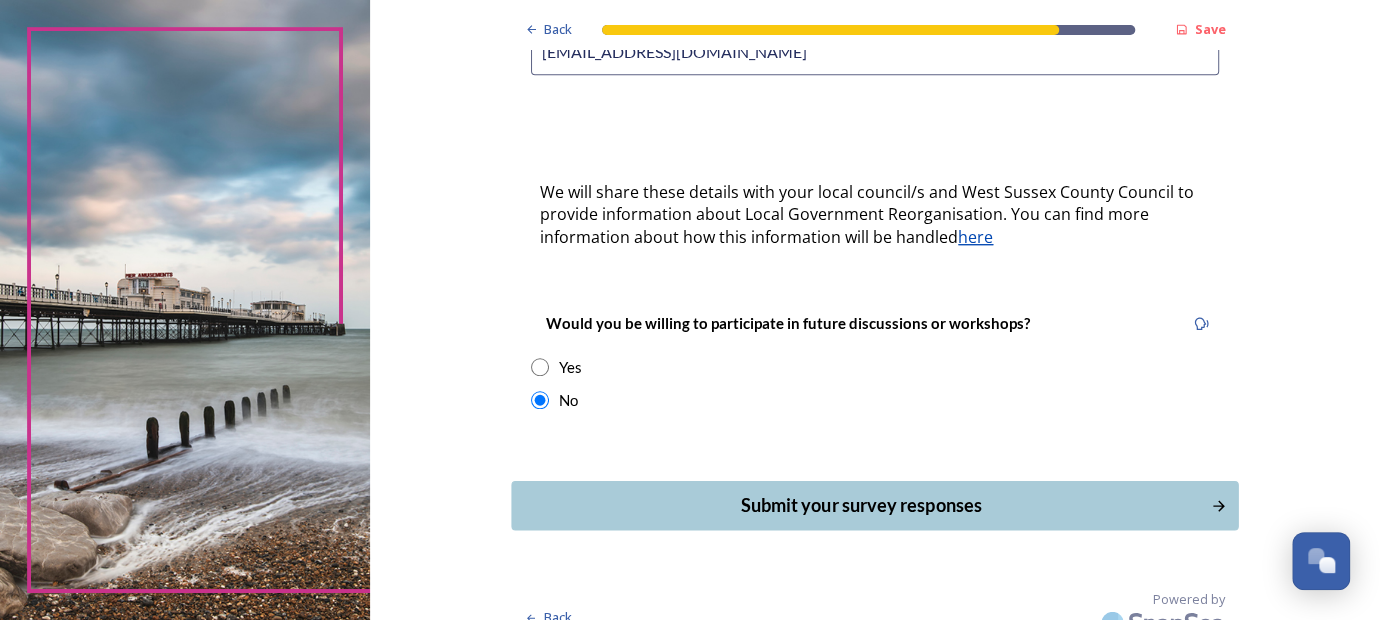 click on "Submit your survey responses" at bounding box center [861, 505] 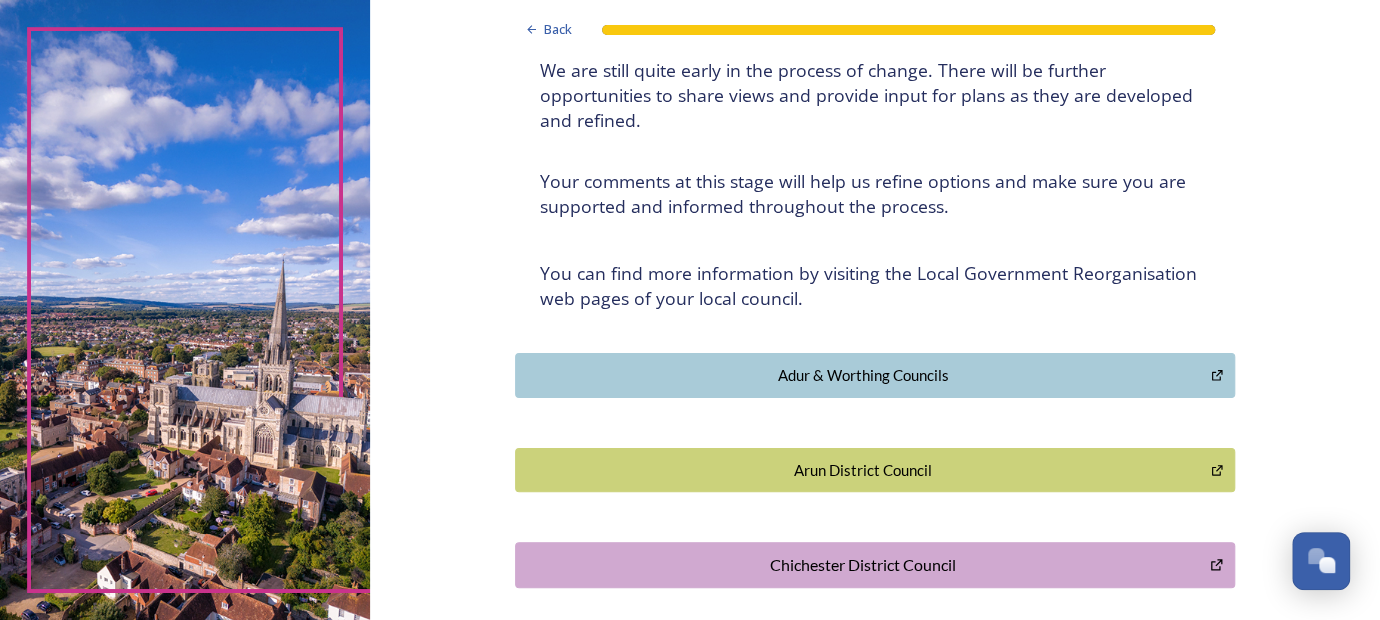 scroll, scrollTop: 300, scrollLeft: 0, axis: vertical 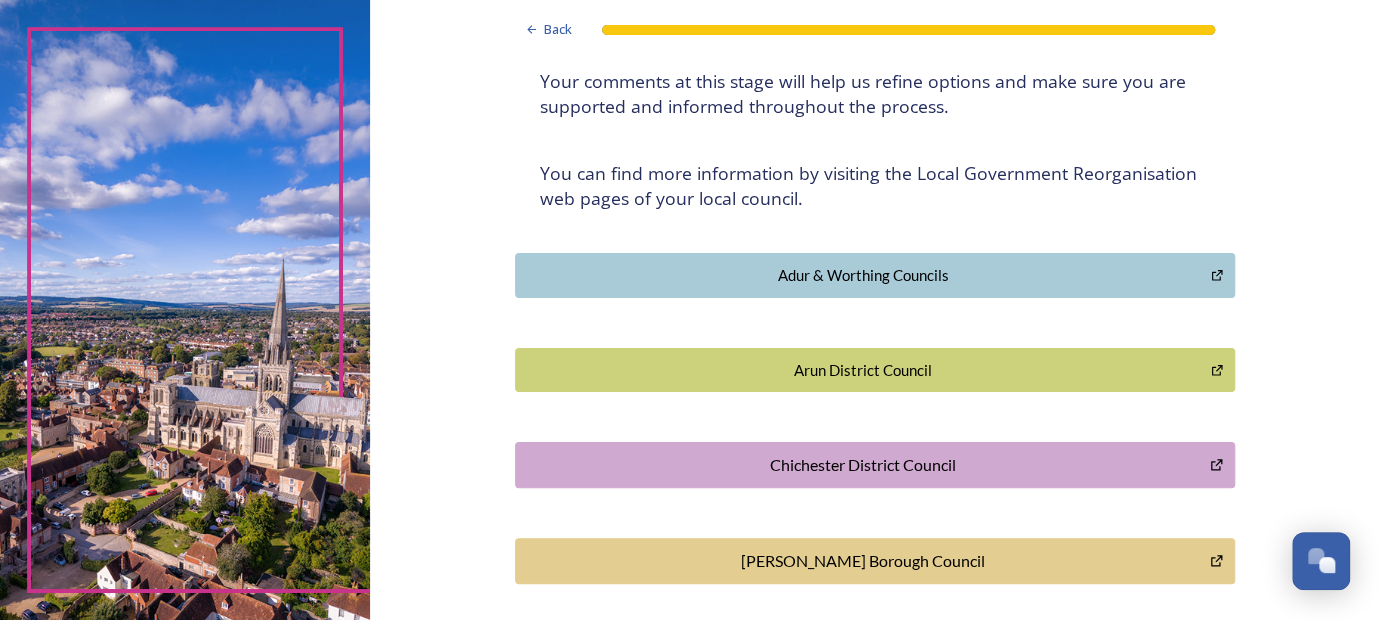 click on "Chichester District Council" at bounding box center (862, 465) 